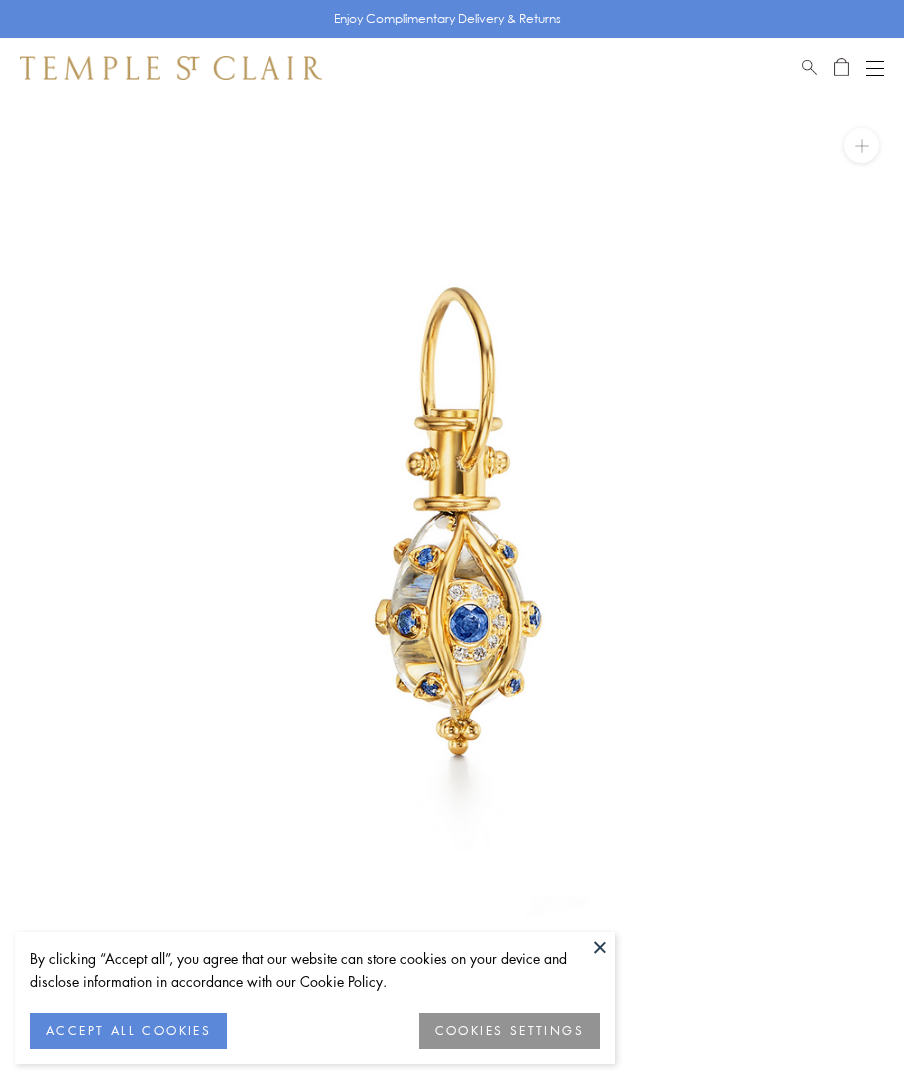 scroll, scrollTop: 0, scrollLeft: 0, axis: both 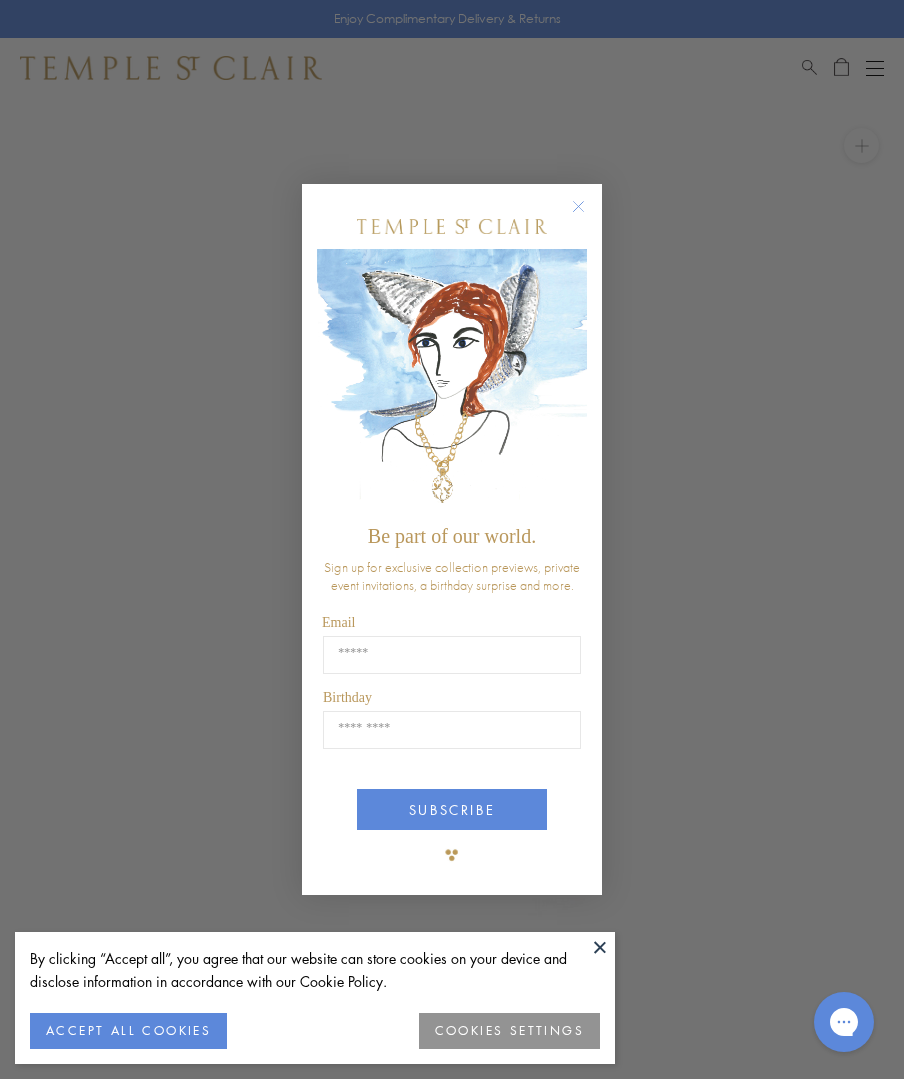 click 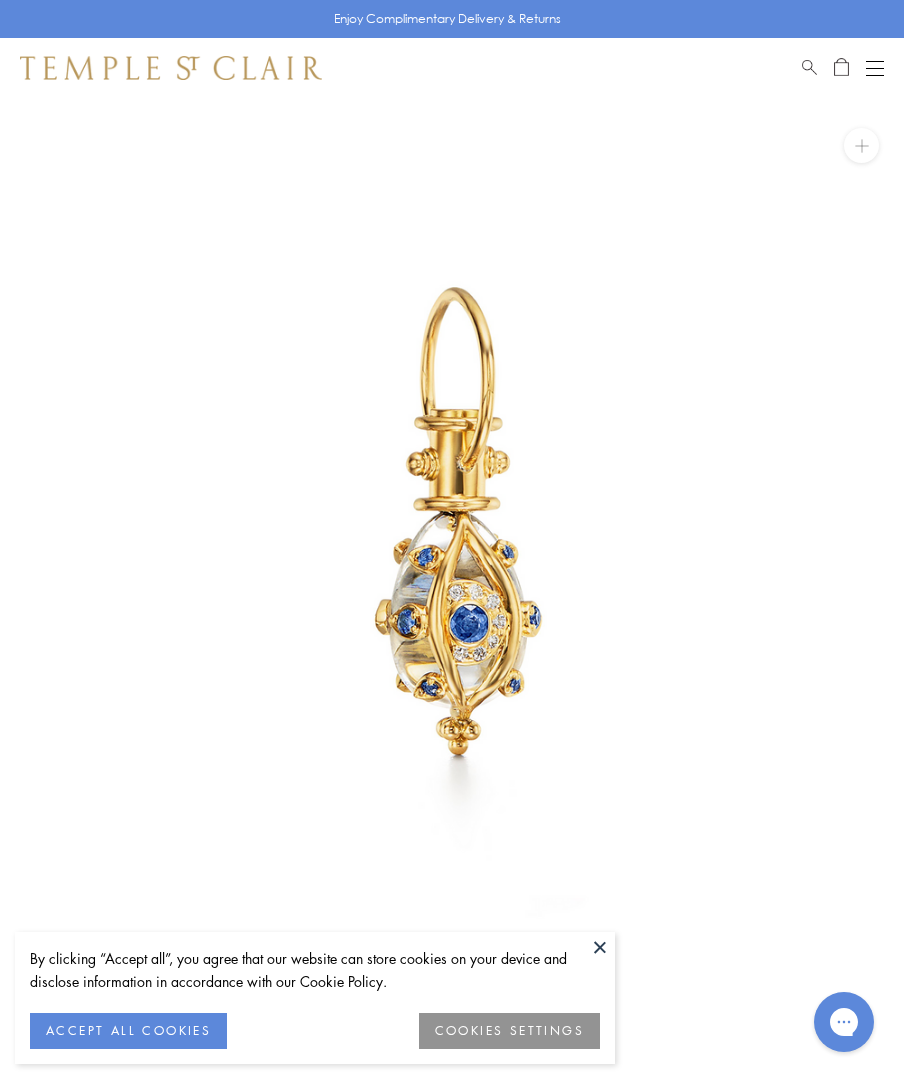 click at bounding box center [600, 947] 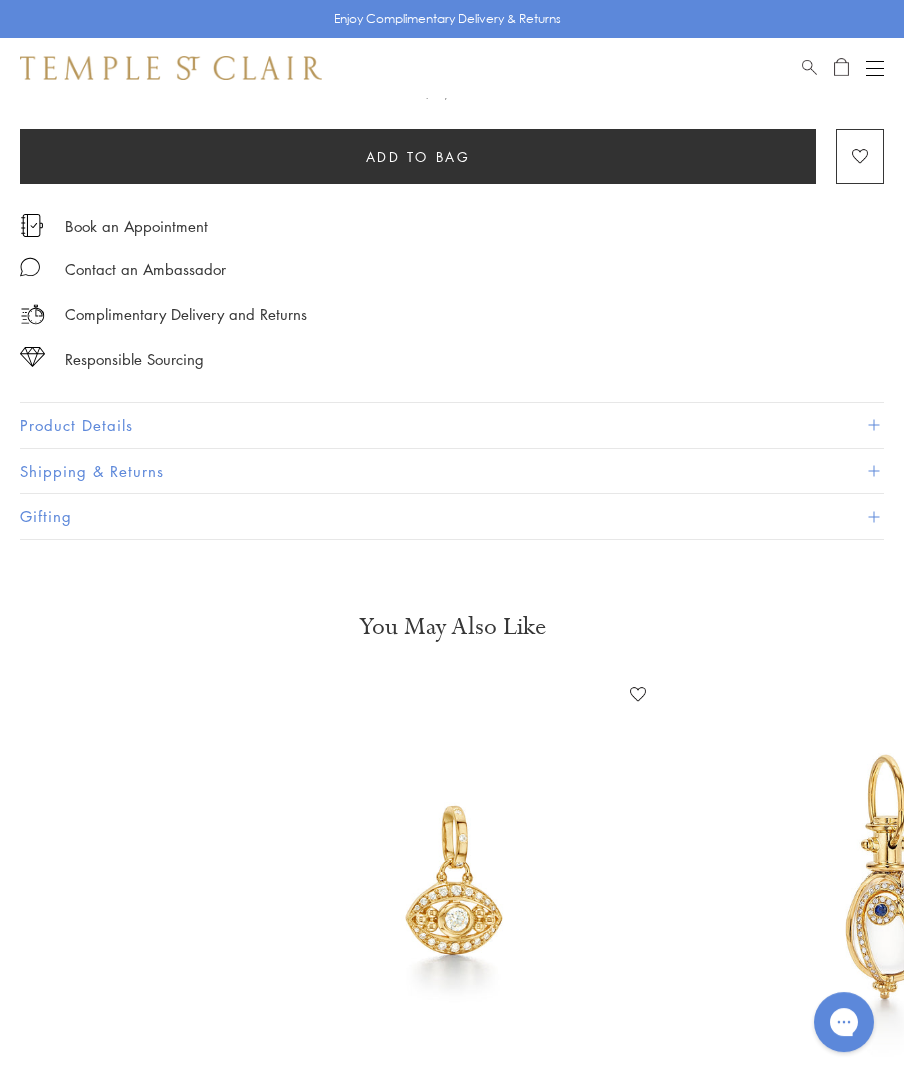 scroll, scrollTop: 1004, scrollLeft: 0, axis: vertical 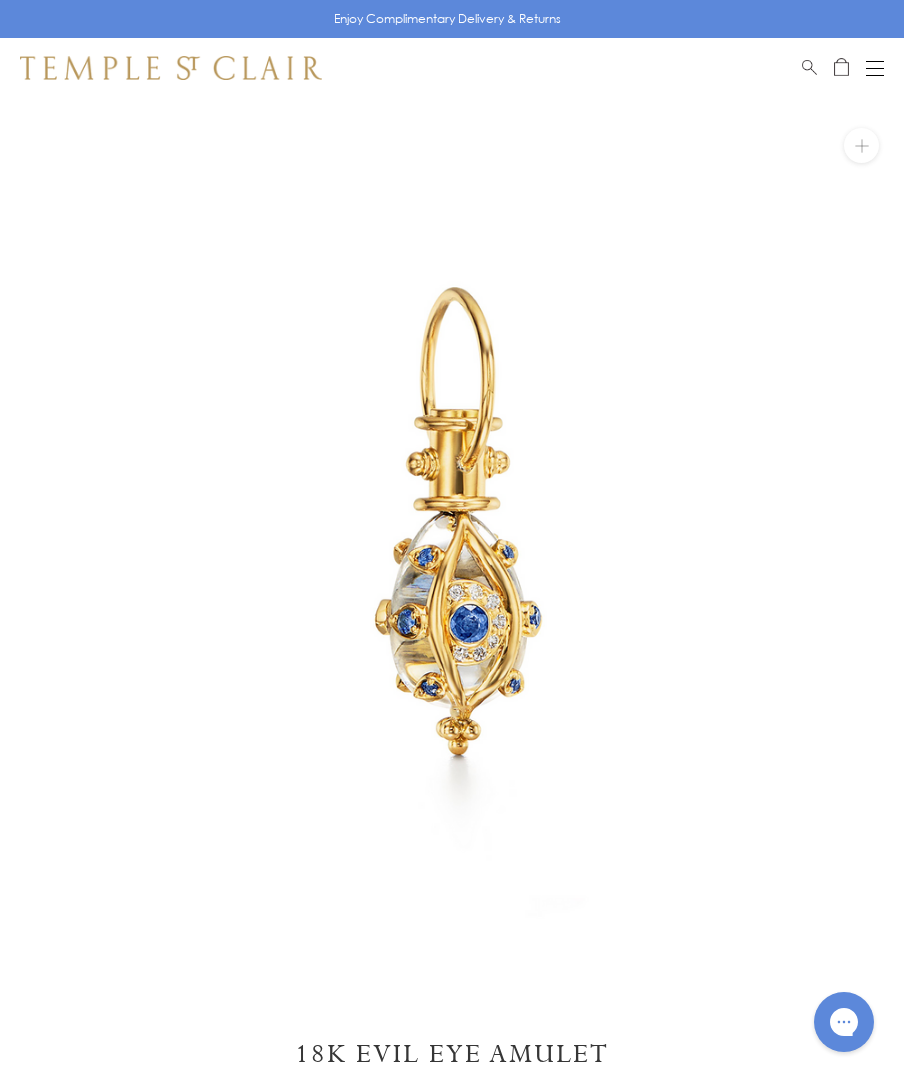 click at bounding box center (452, 550) 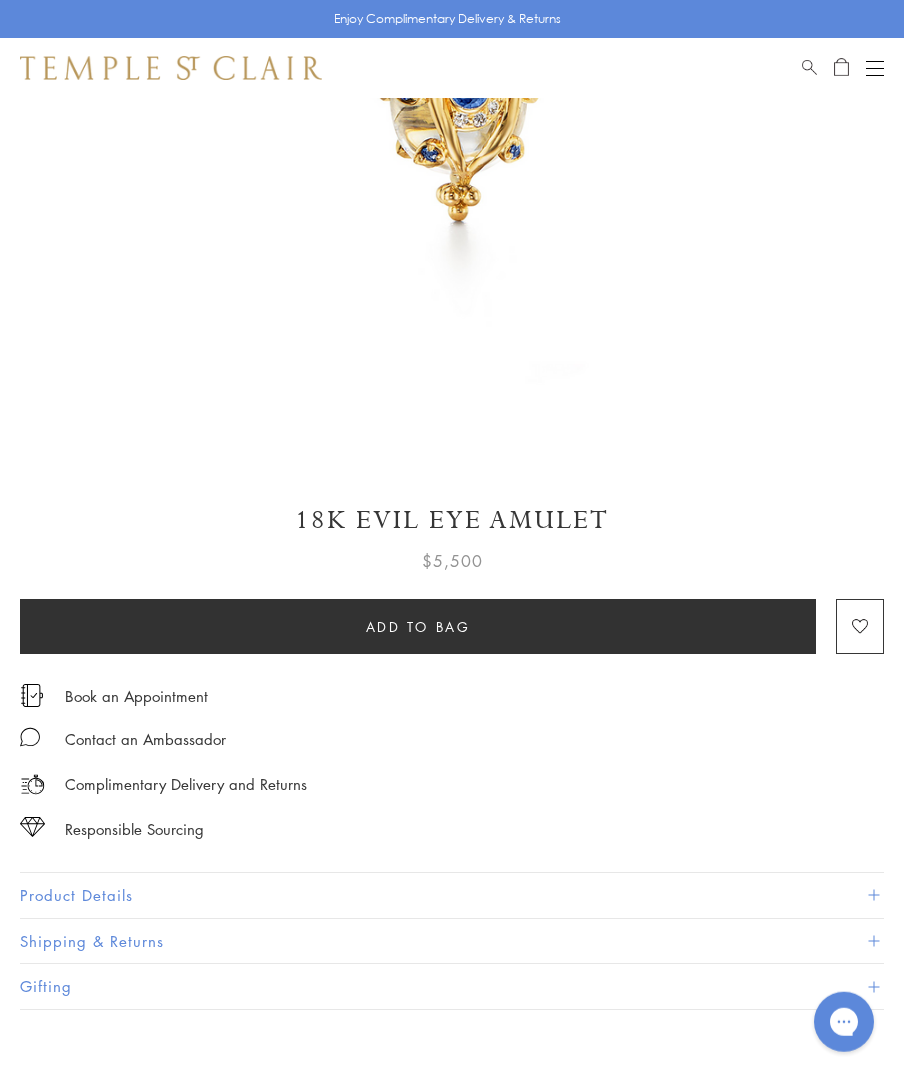 scroll, scrollTop: 534, scrollLeft: 0, axis: vertical 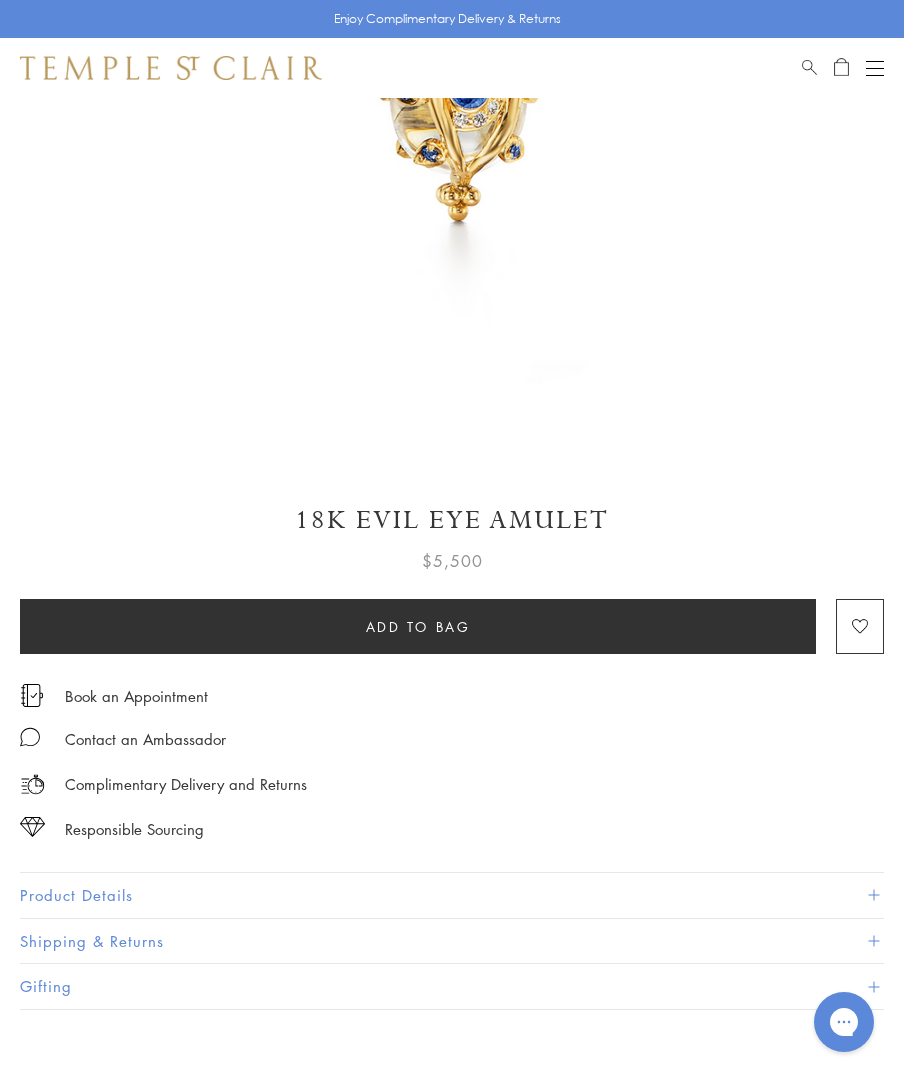 click on "Product Details" at bounding box center [452, 895] 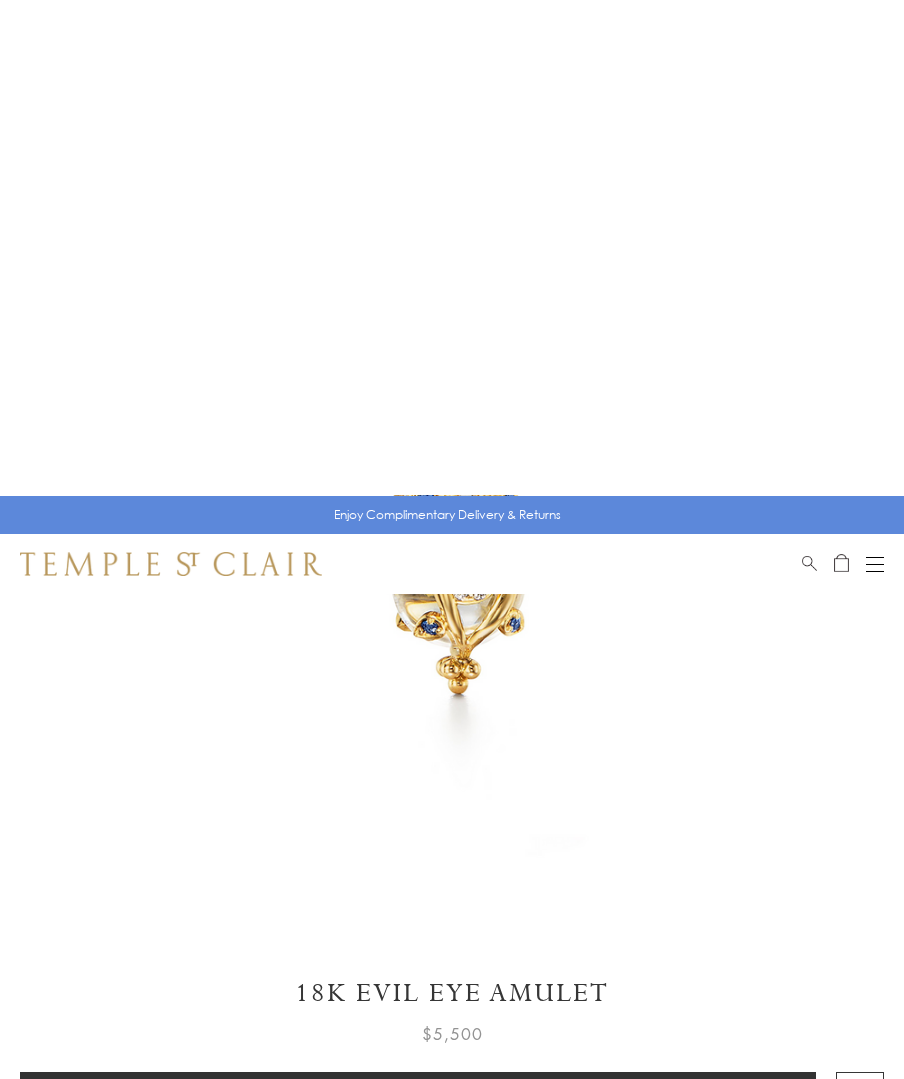 scroll, scrollTop: 0, scrollLeft: 0, axis: both 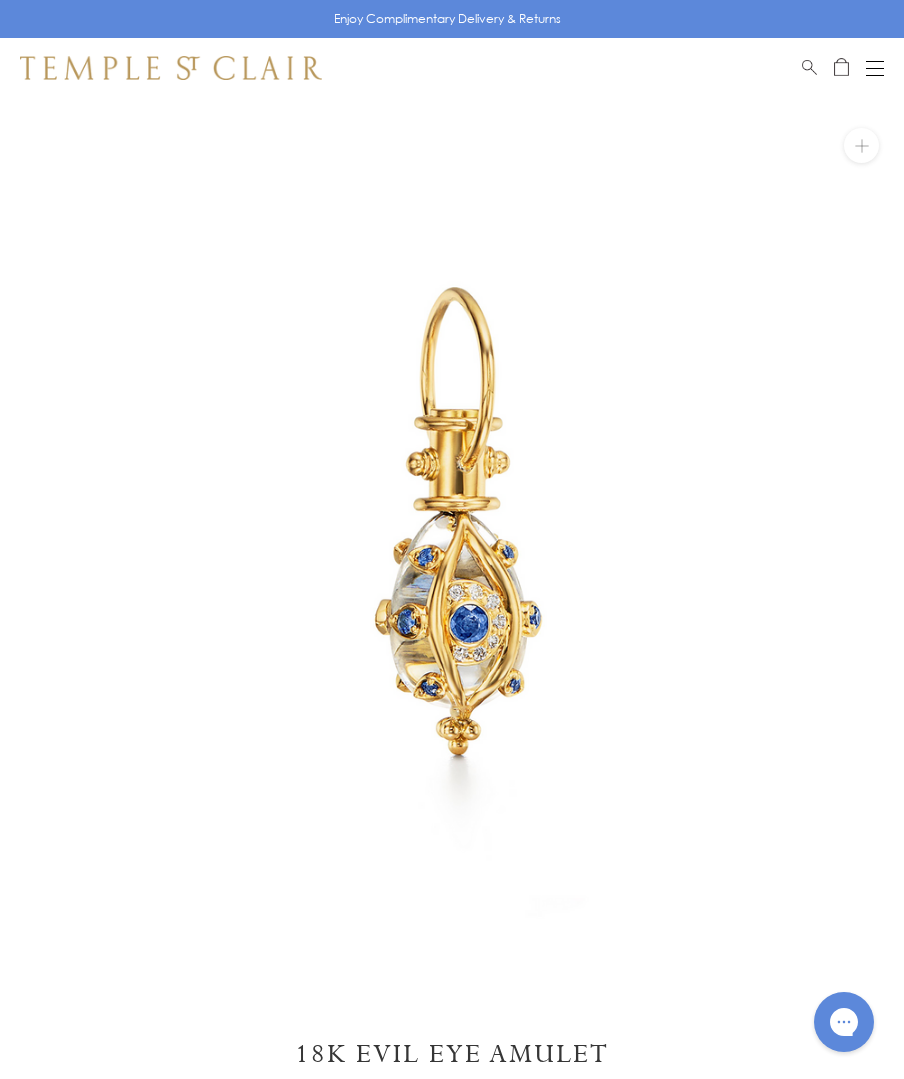 click at bounding box center [452, 550] 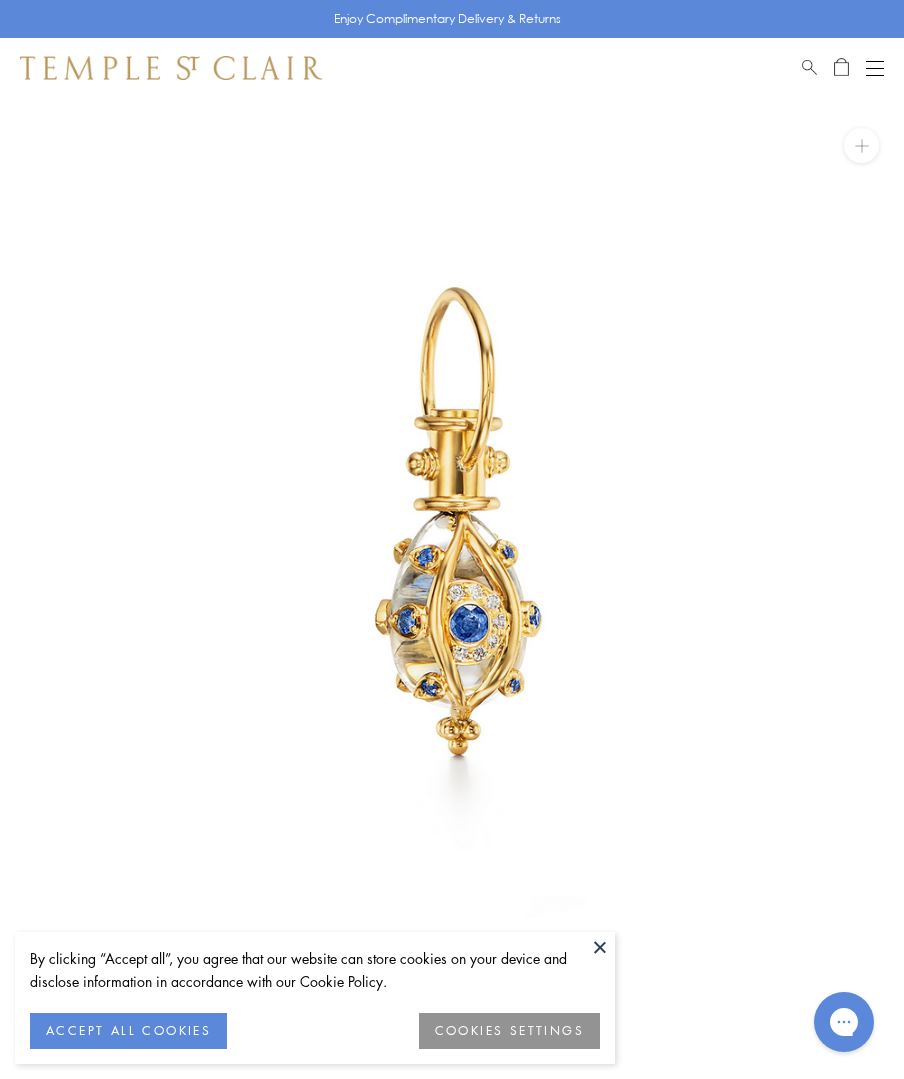 scroll, scrollTop: 0, scrollLeft: 0, axis: both 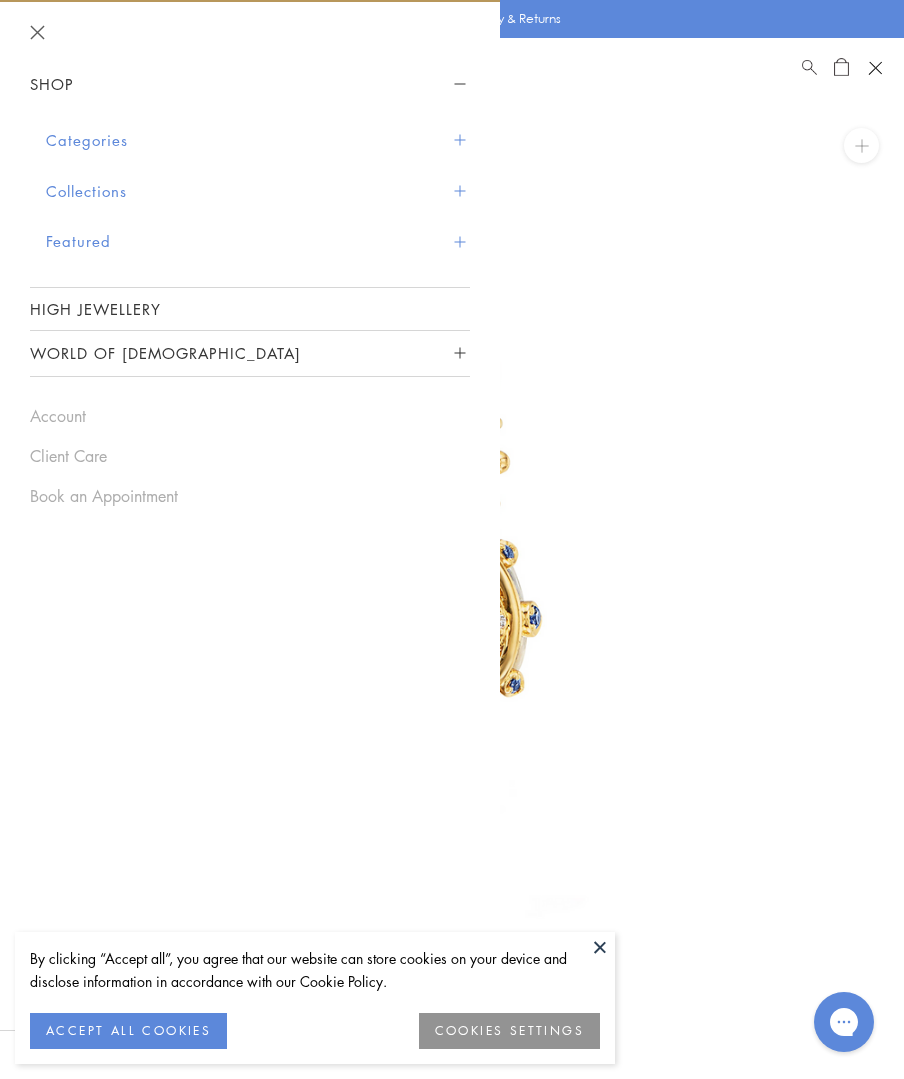 click on "Collections" at bounding box center [258, 191] 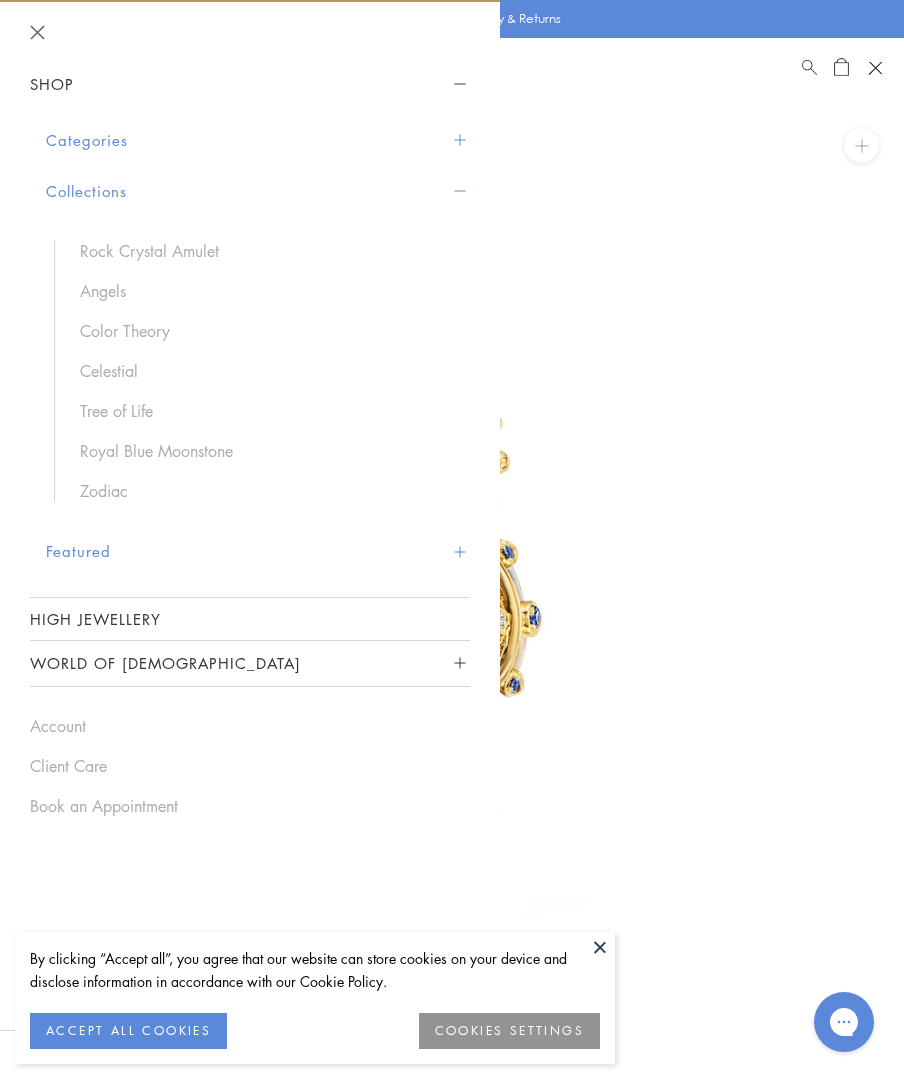 click on "Royal Blue Moonstone" at bounding box center (265, 451) 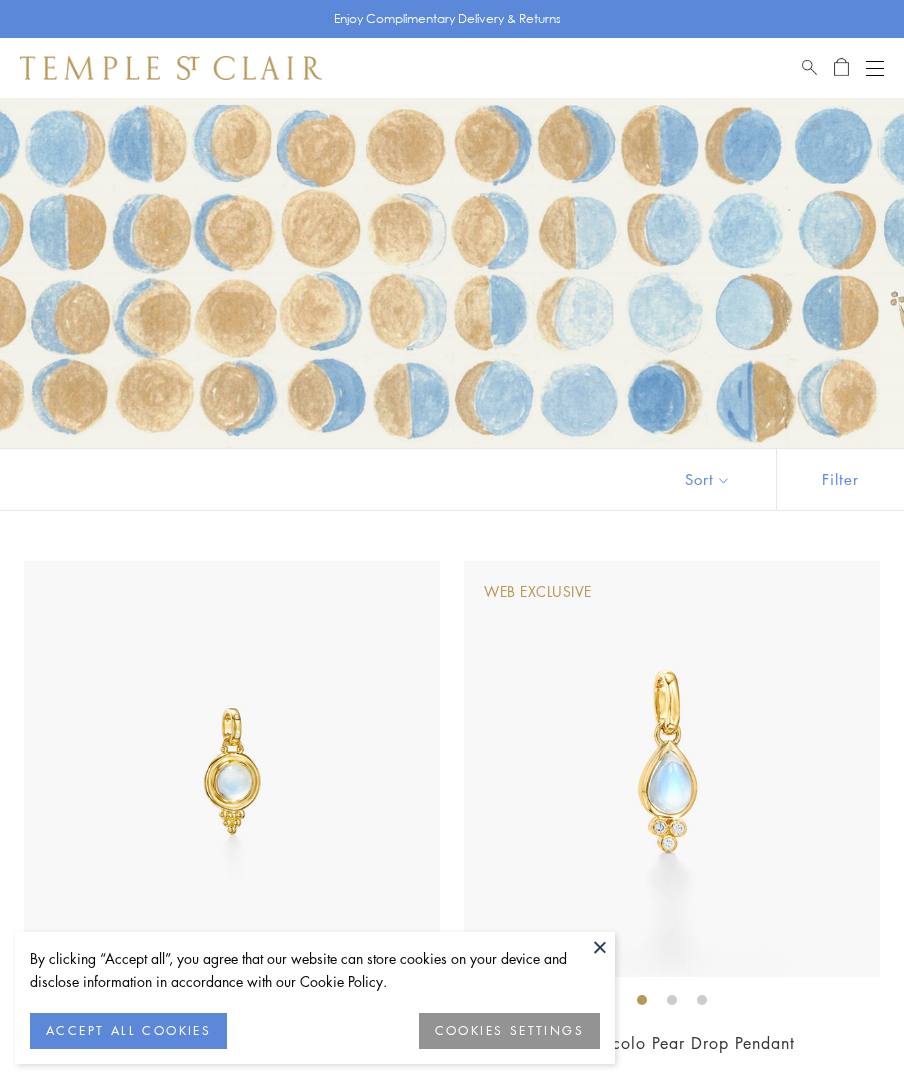 scroll, scrollTop: 0, scrollLeft: 0, axis: both 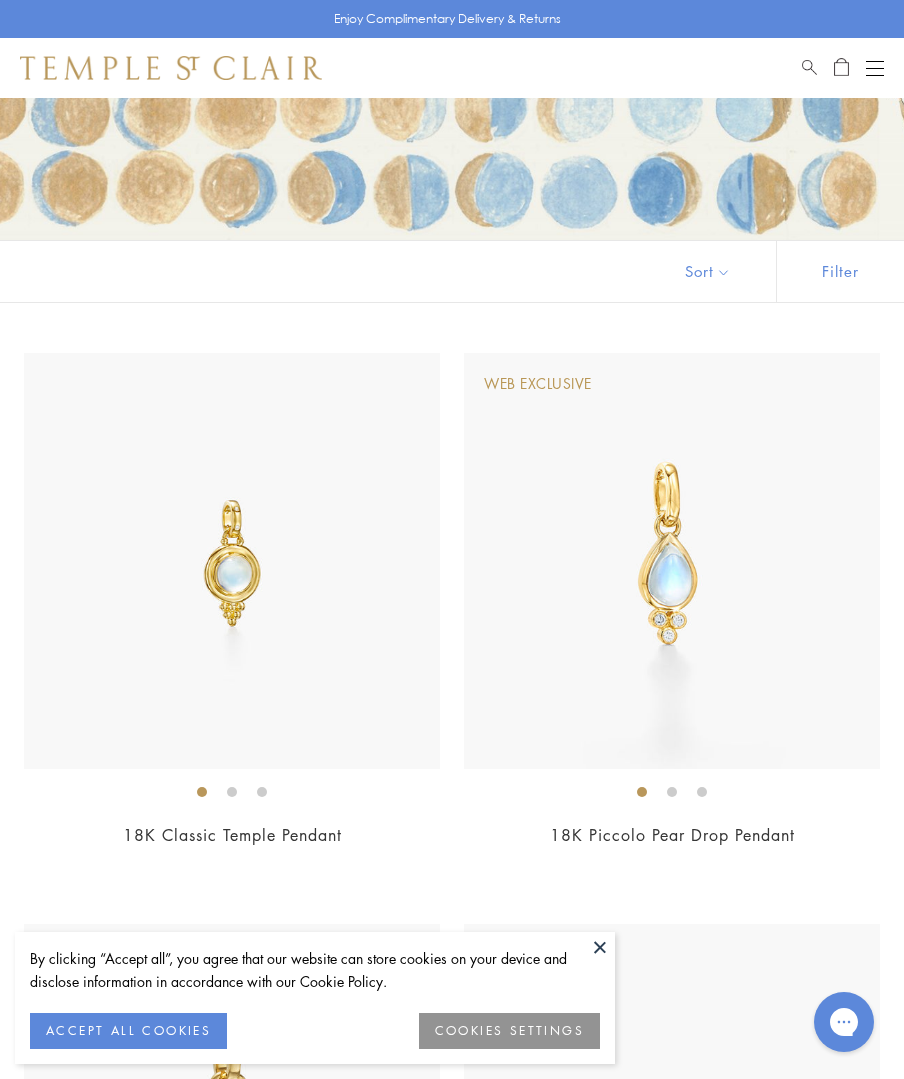 click on "COOKIES SETTINGS" at bounding box center [509, 1031] 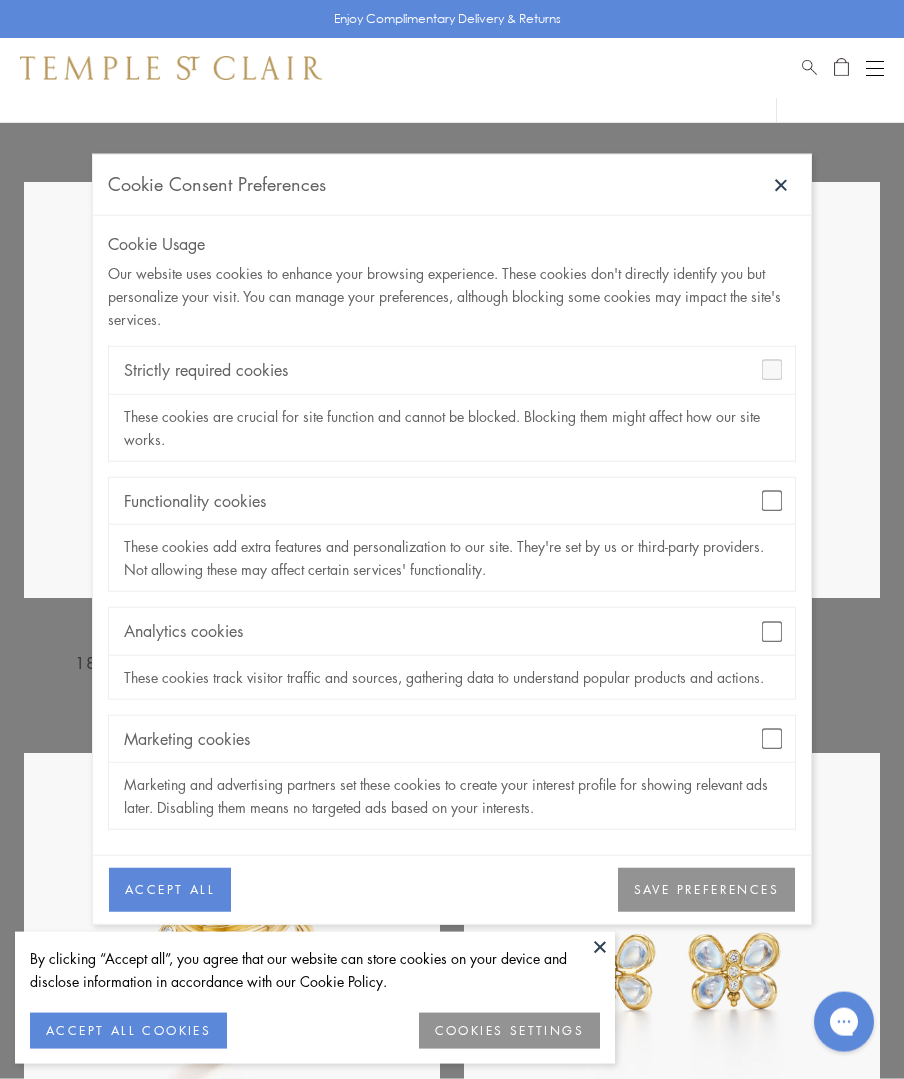 scroll, scrollTop: 953, scrollLeft: 0, axis: vertical 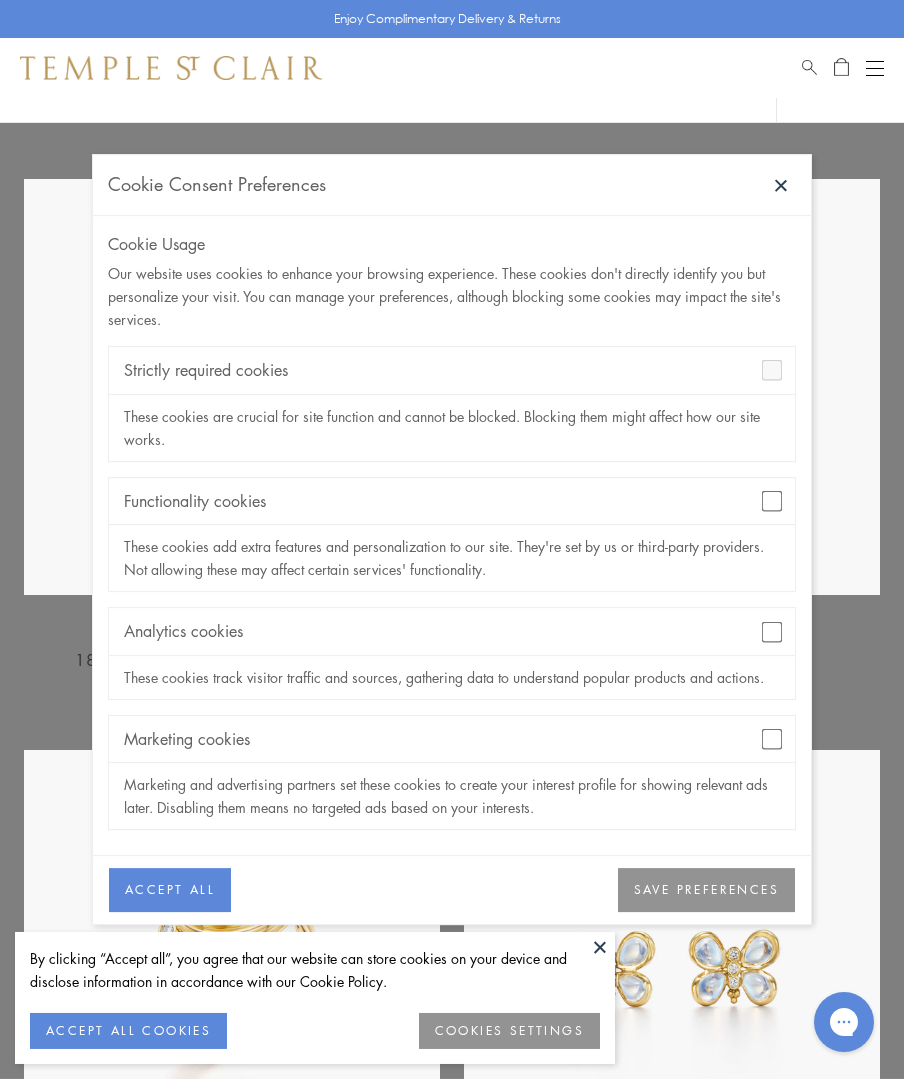 click on "SAVE PREFERENCES" at bounding box center (706, 891) 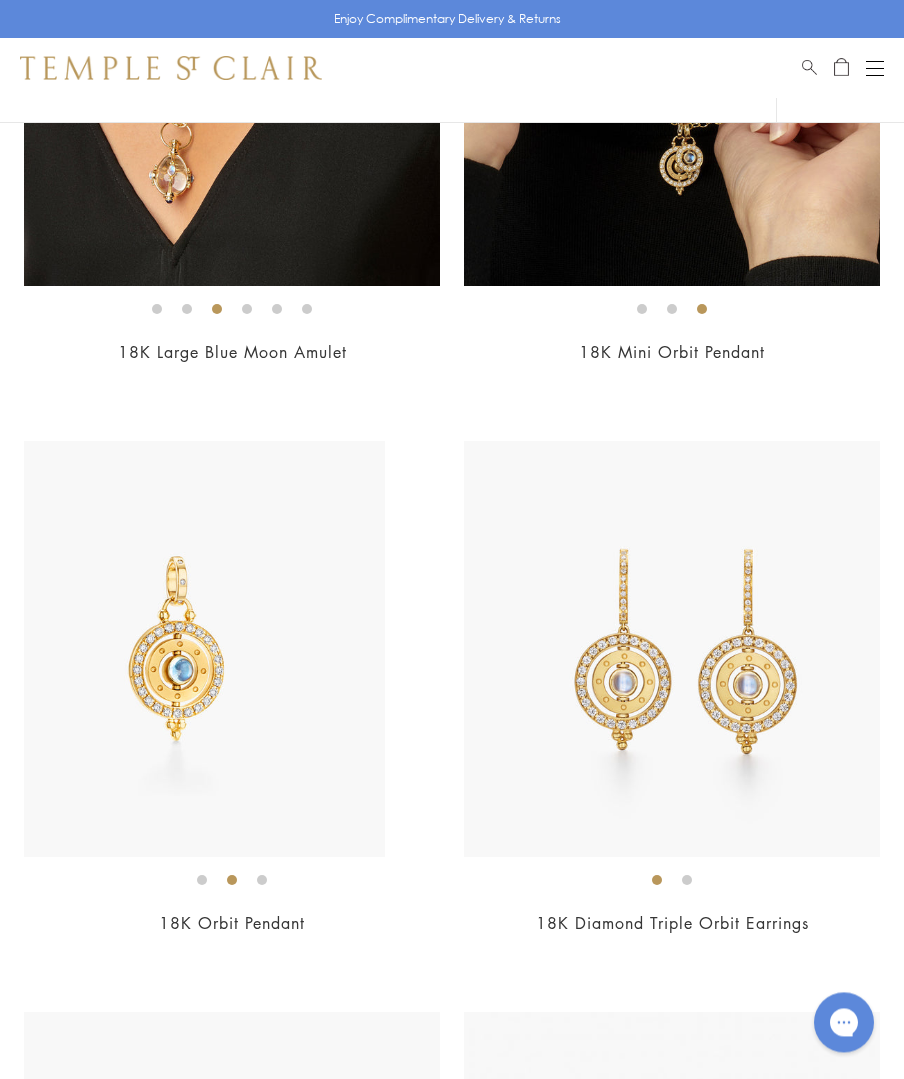 scroll, scrollTop: 5829, scrollLeft: 0, axis: vertical 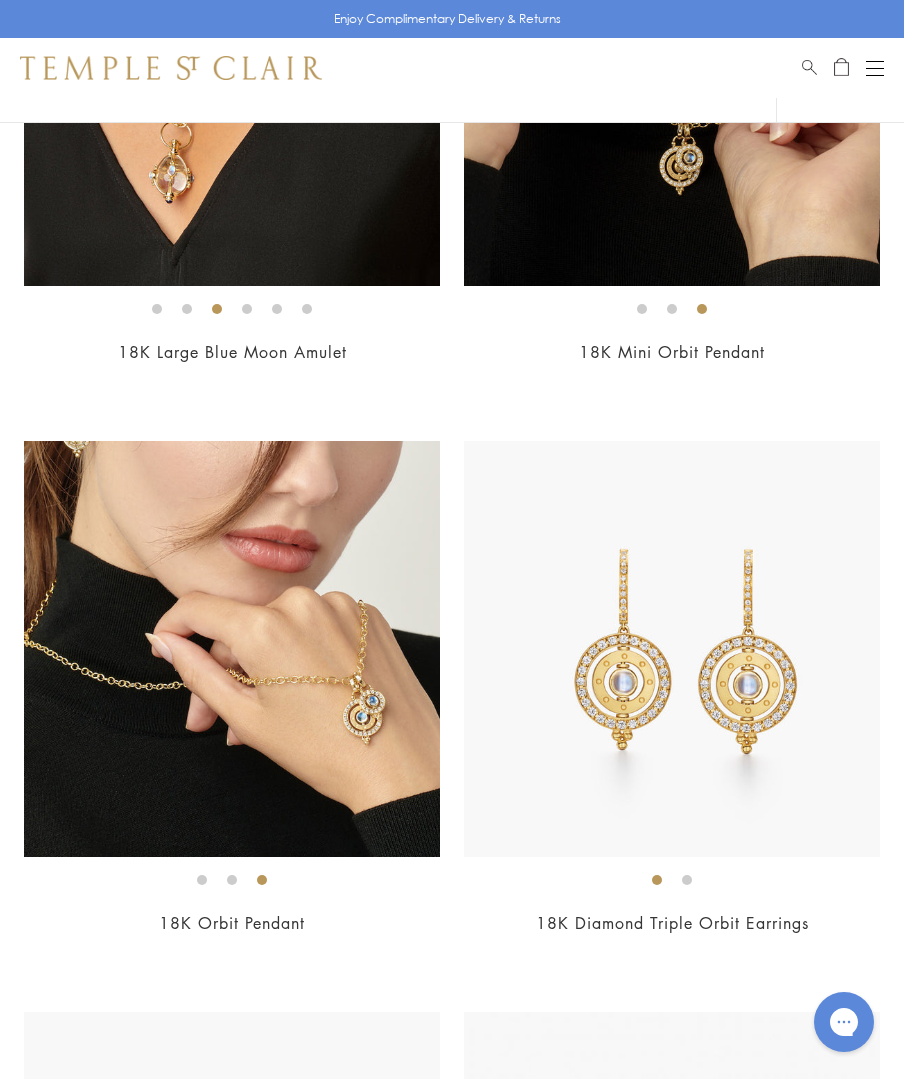 click at bounding box center [672, 78] 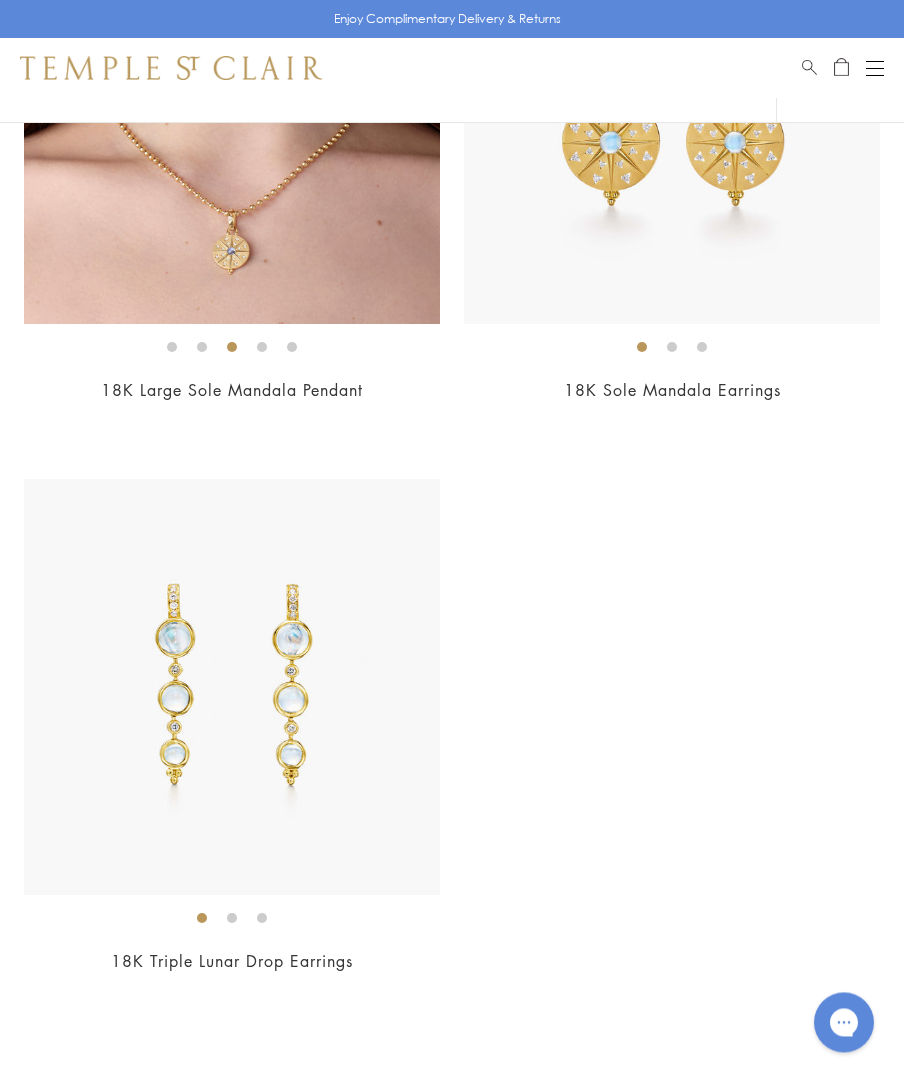 scroll, scrollTop: 15079, scrollLeft: 0, axis: vertical 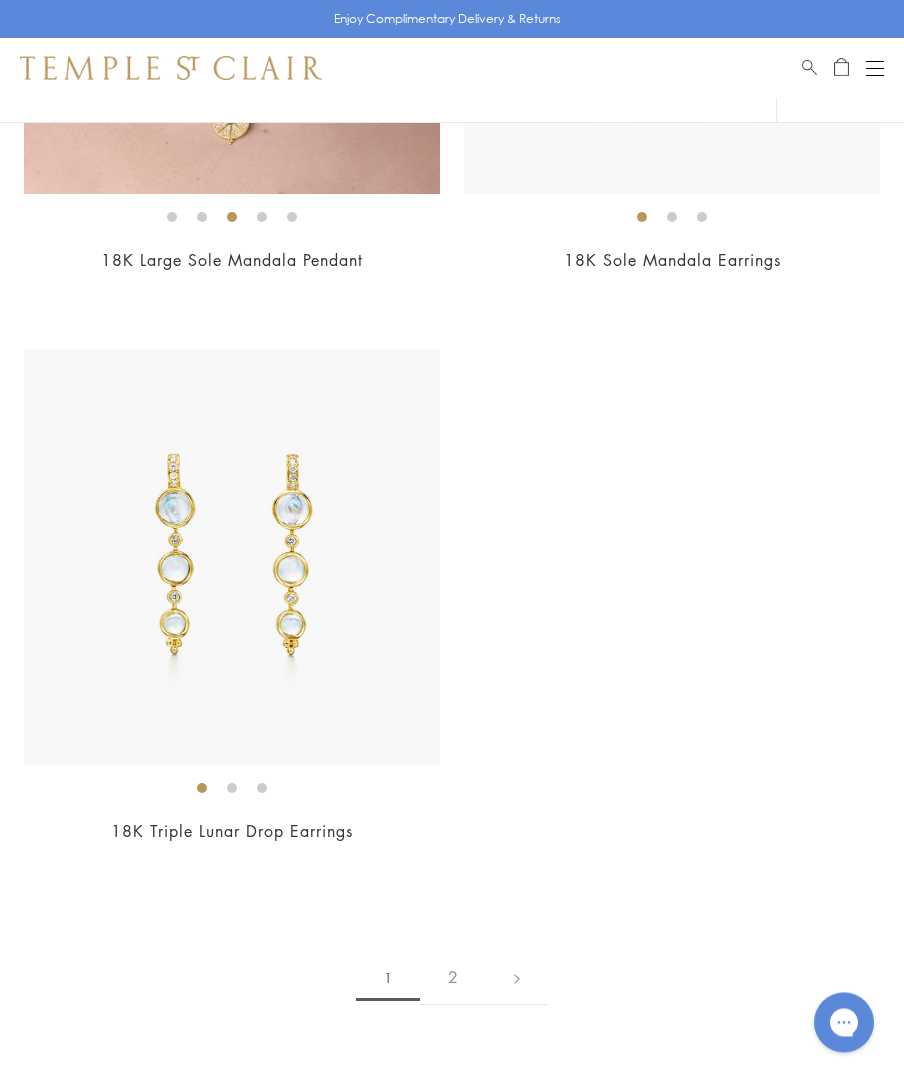 click at bounding box center (452, -6799) 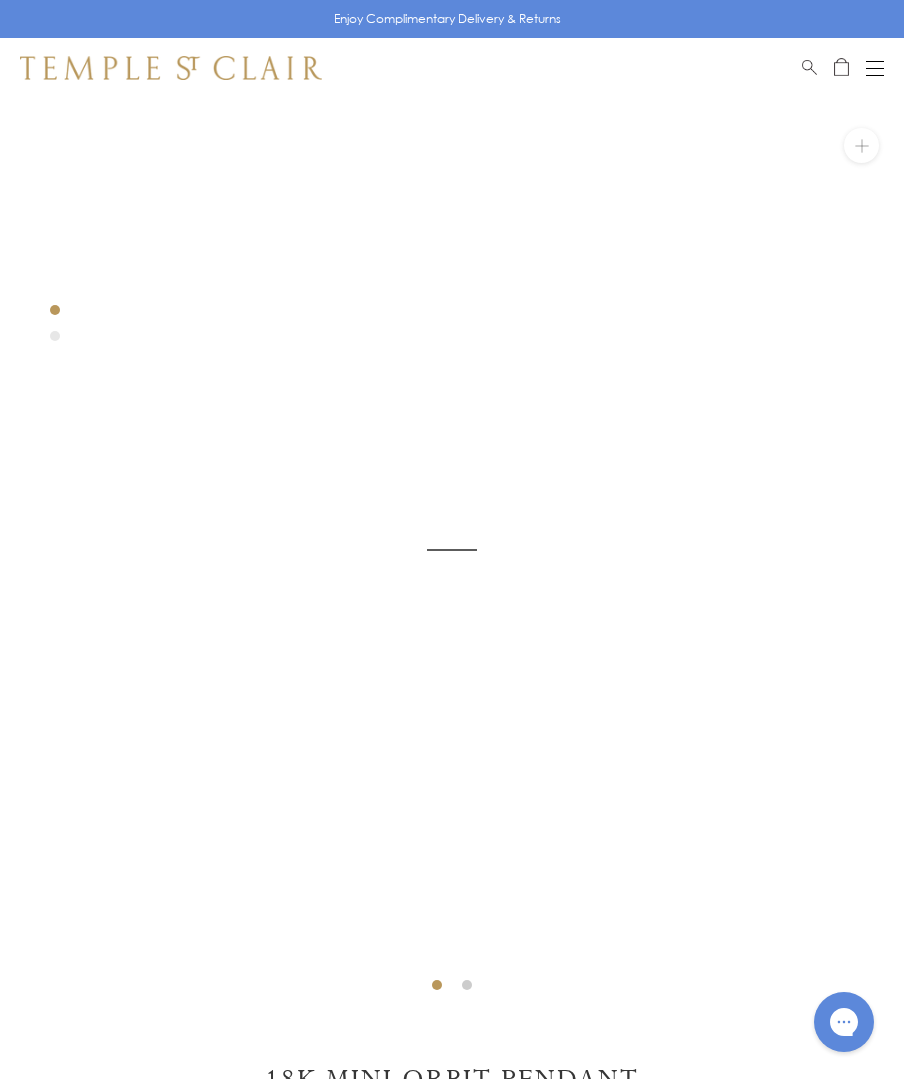 scroll, scrollTop: 0, scrollLeft: 0, axis: both 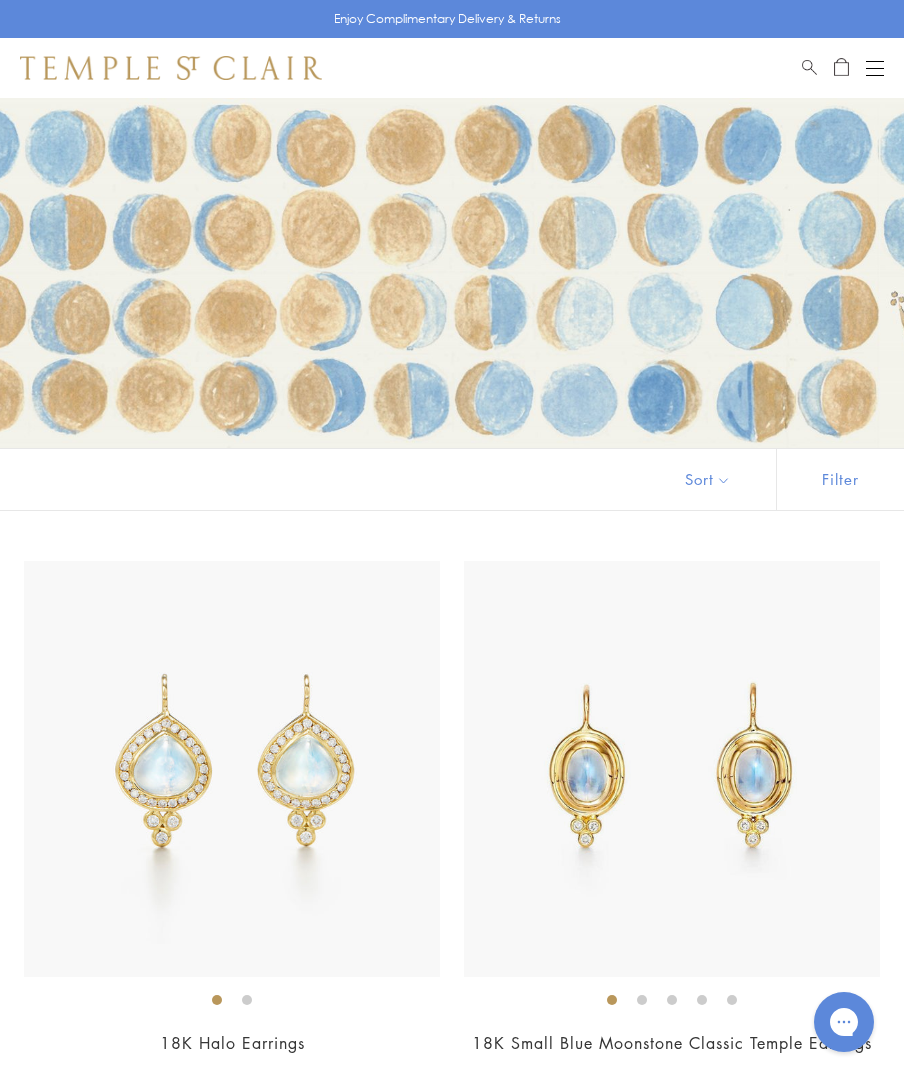 click at bounding box center (875, 61) 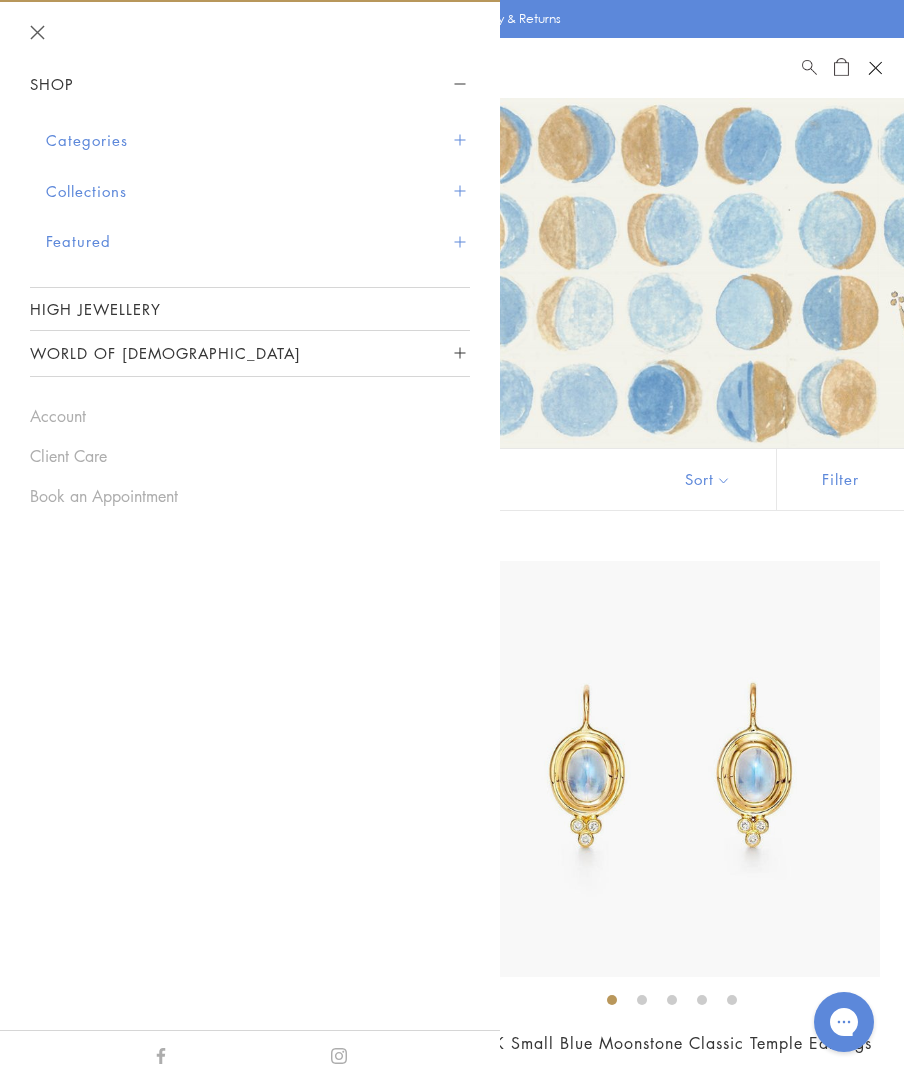 click on "Collections" at bounding box center (258, 191) 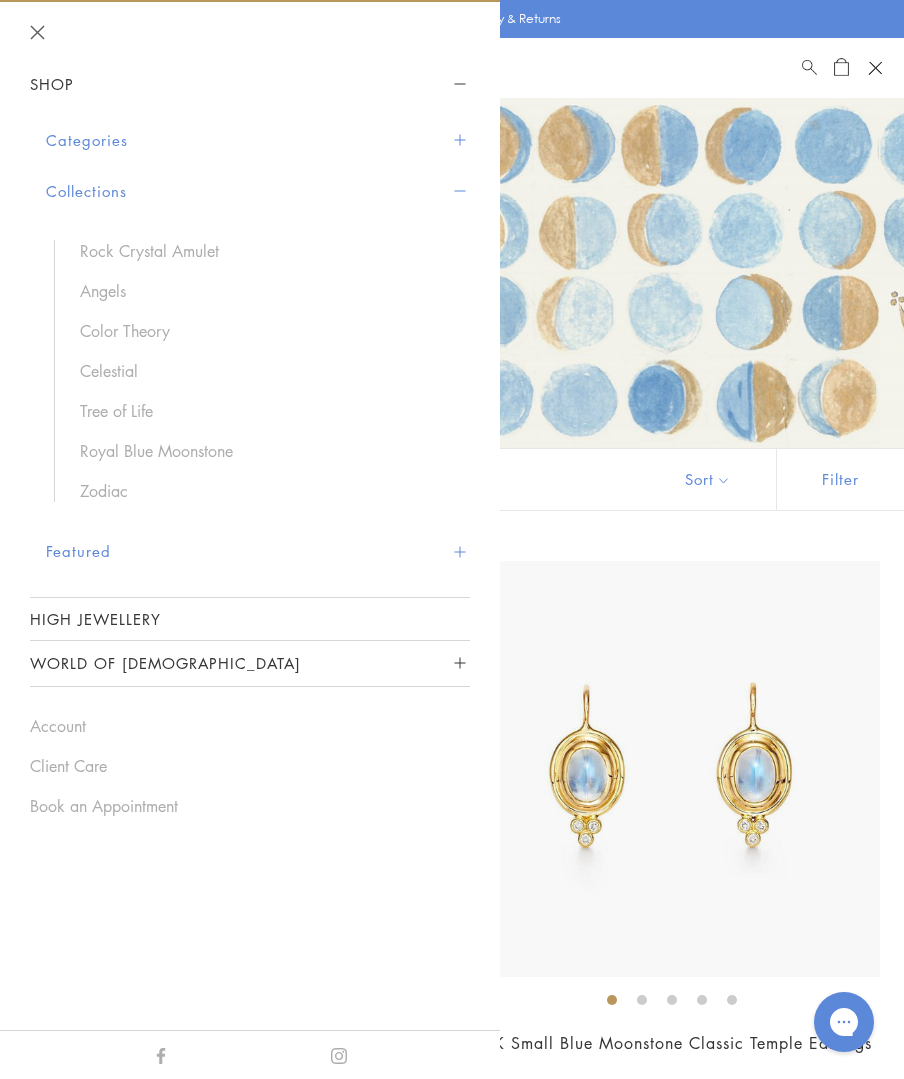 click on "Celestial" at bounding box center [265, 371] 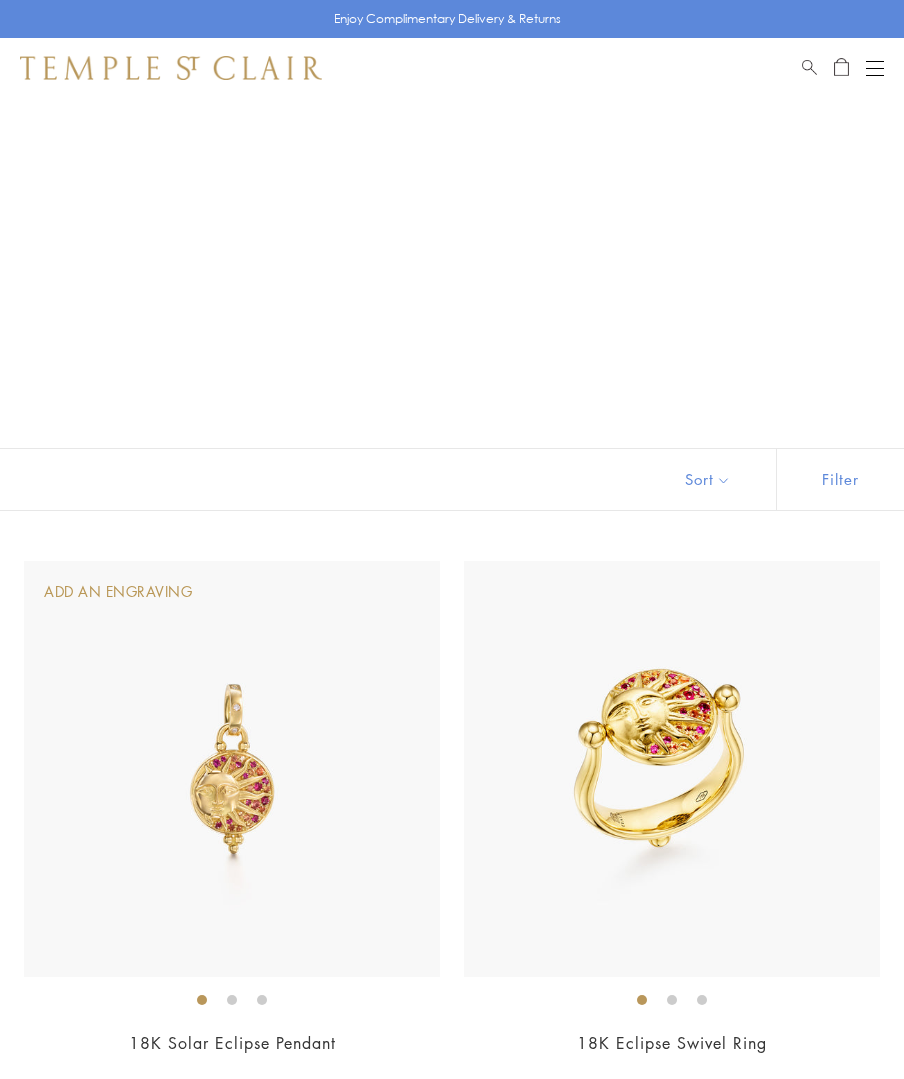 scroll, scrollTop: 0, scrollLeft: 0, axis: both 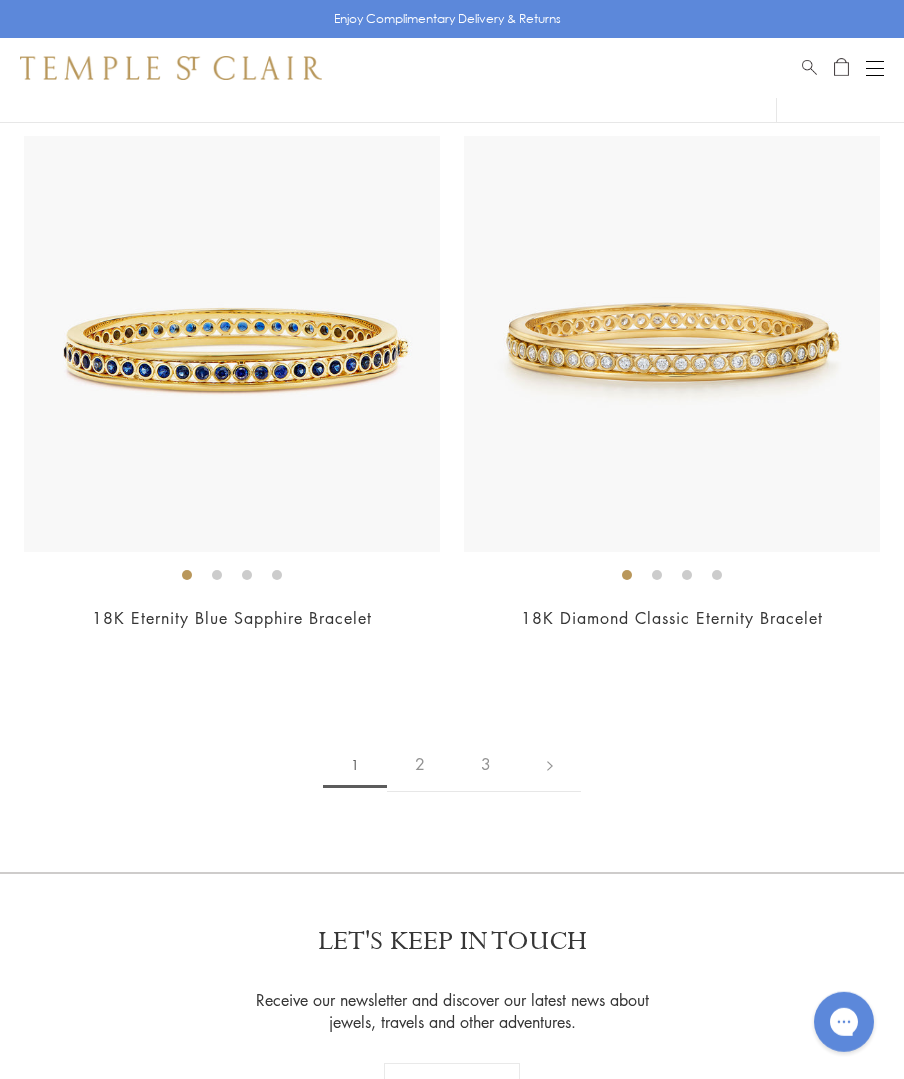 click on "2" at bounding box center [420, 764] 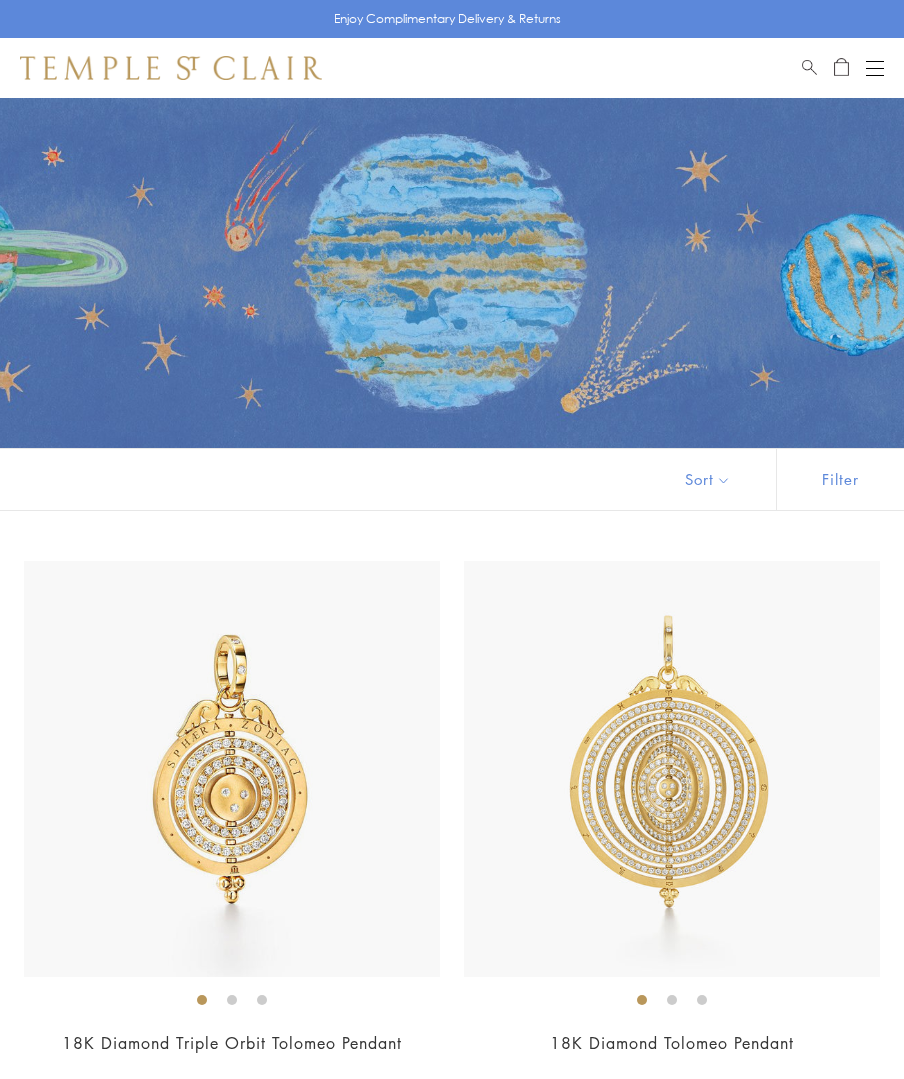 scroll, scrollTop: 0, scrollLeft: 0, axis: both 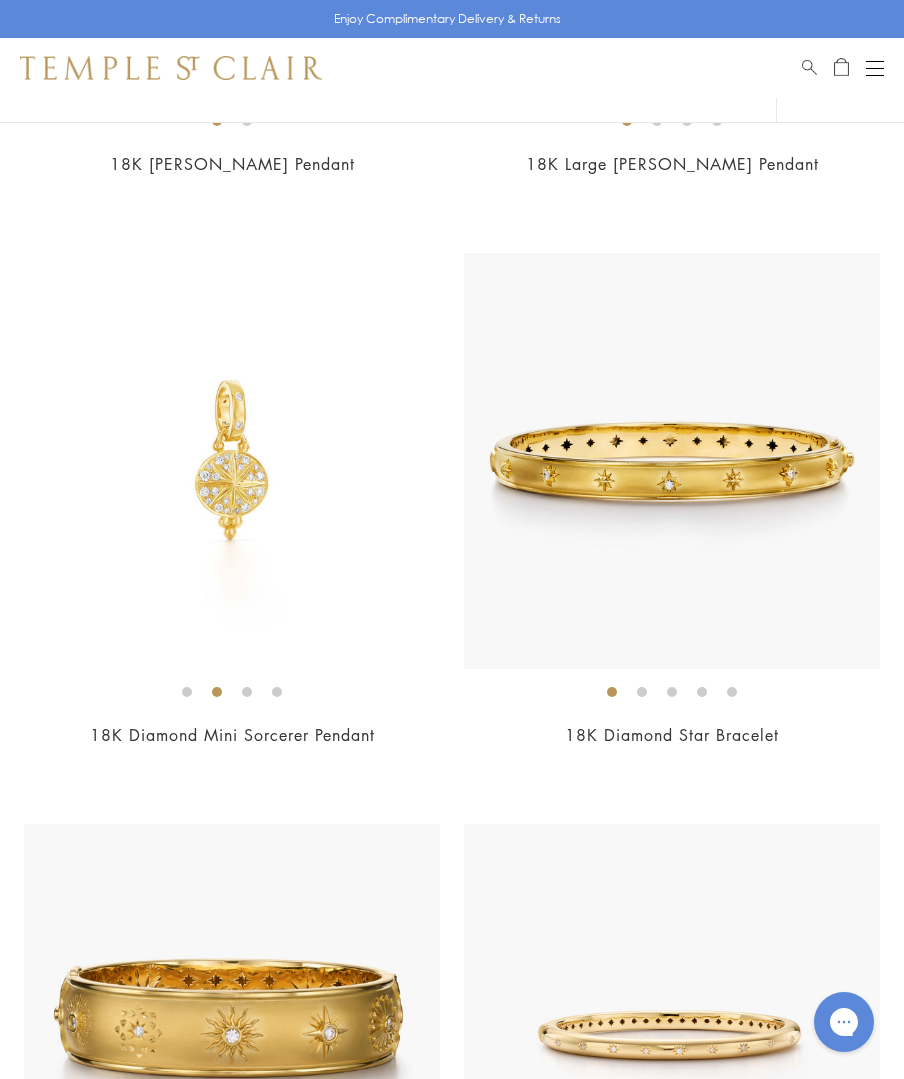 click at bounding box center (232, 461) 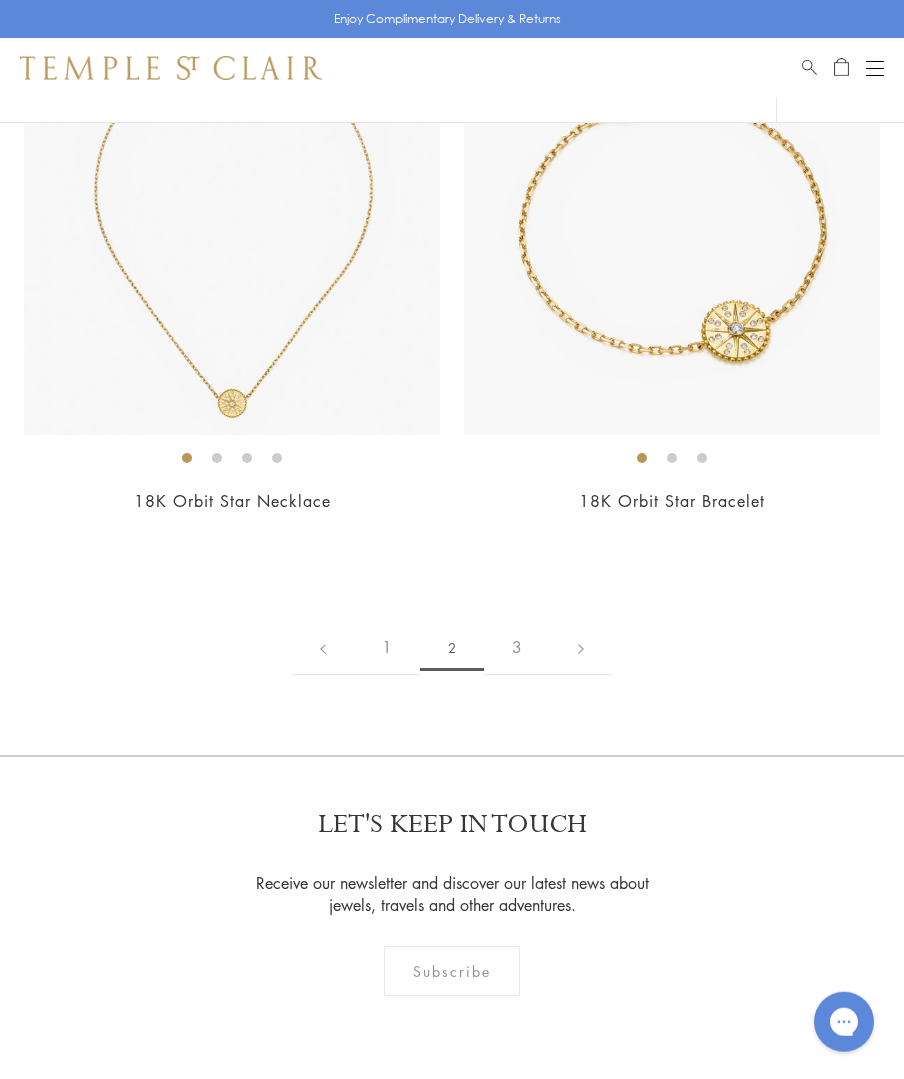 scroll, scrollTop: 14244, scrollLeft: 0, axis: vertical 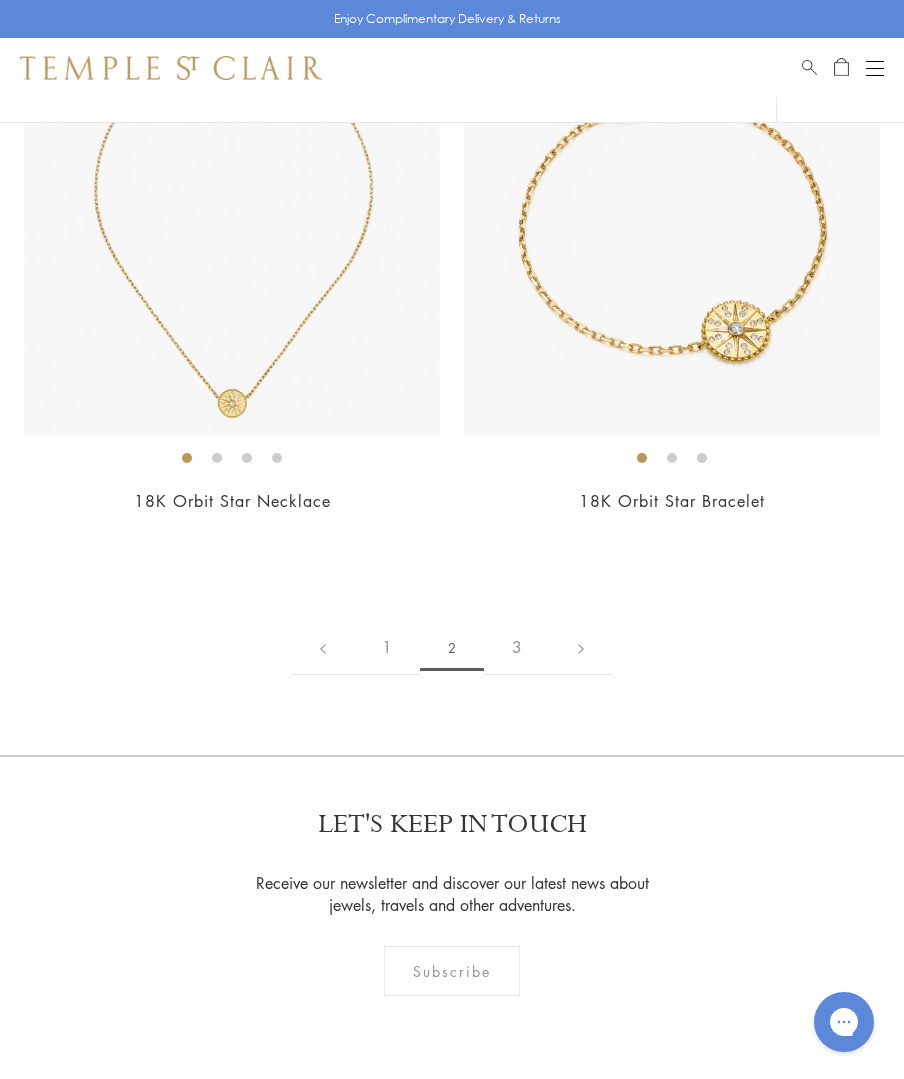 click on "3" at bounding box center [517, 647] 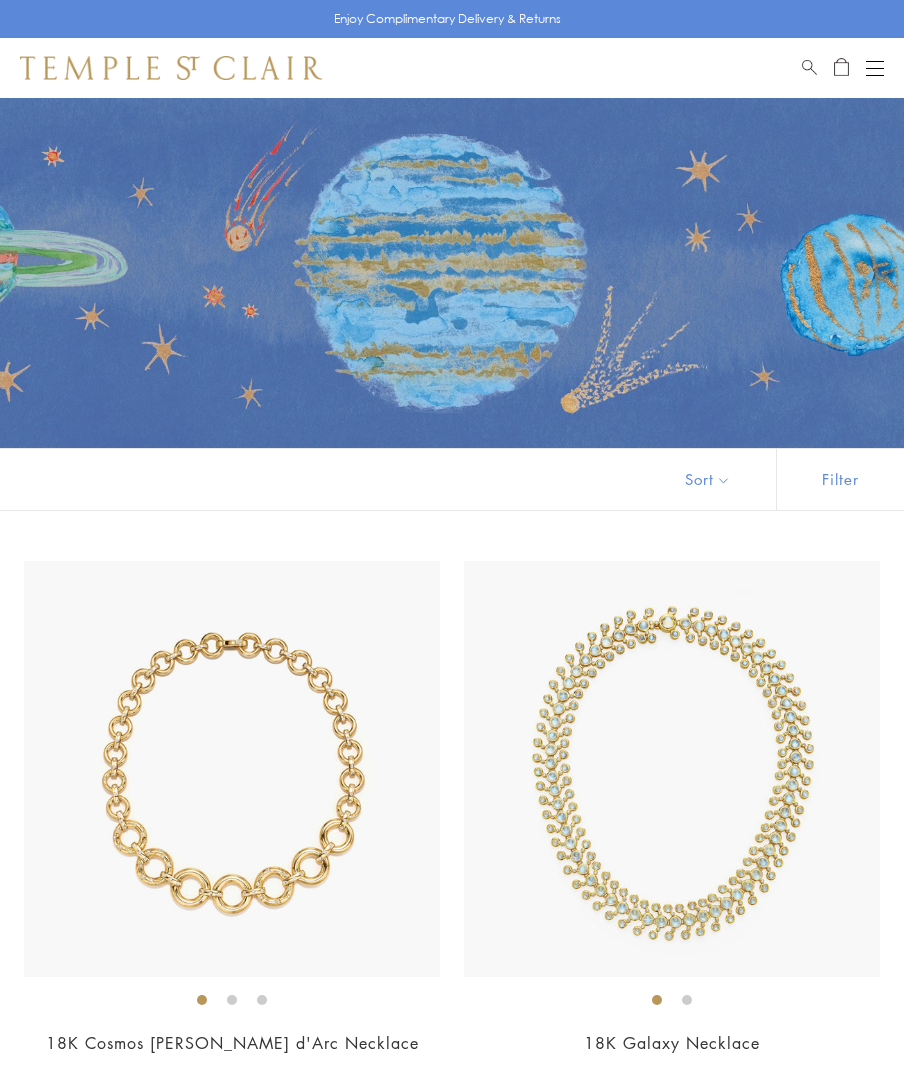 scroll, scrollTop: 0, scrollLeft: 0, axis: both 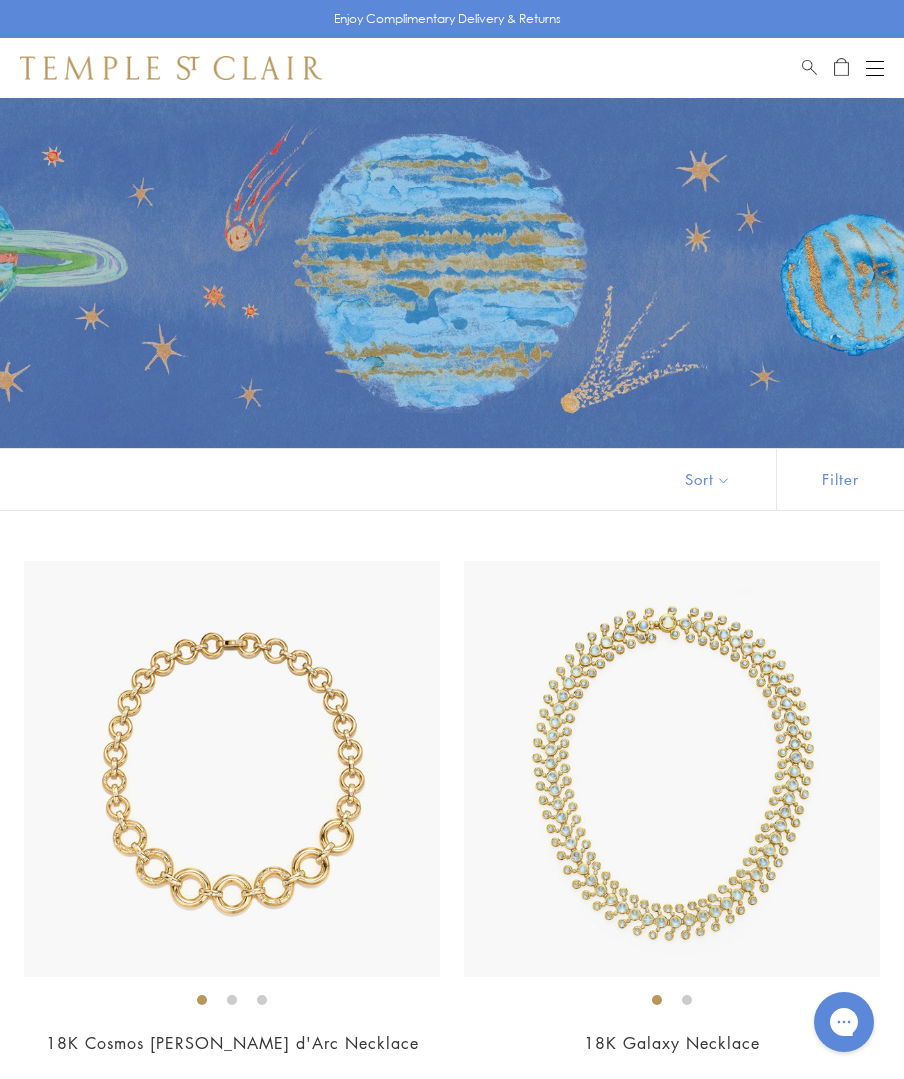 click at bounding box center (875, 68) 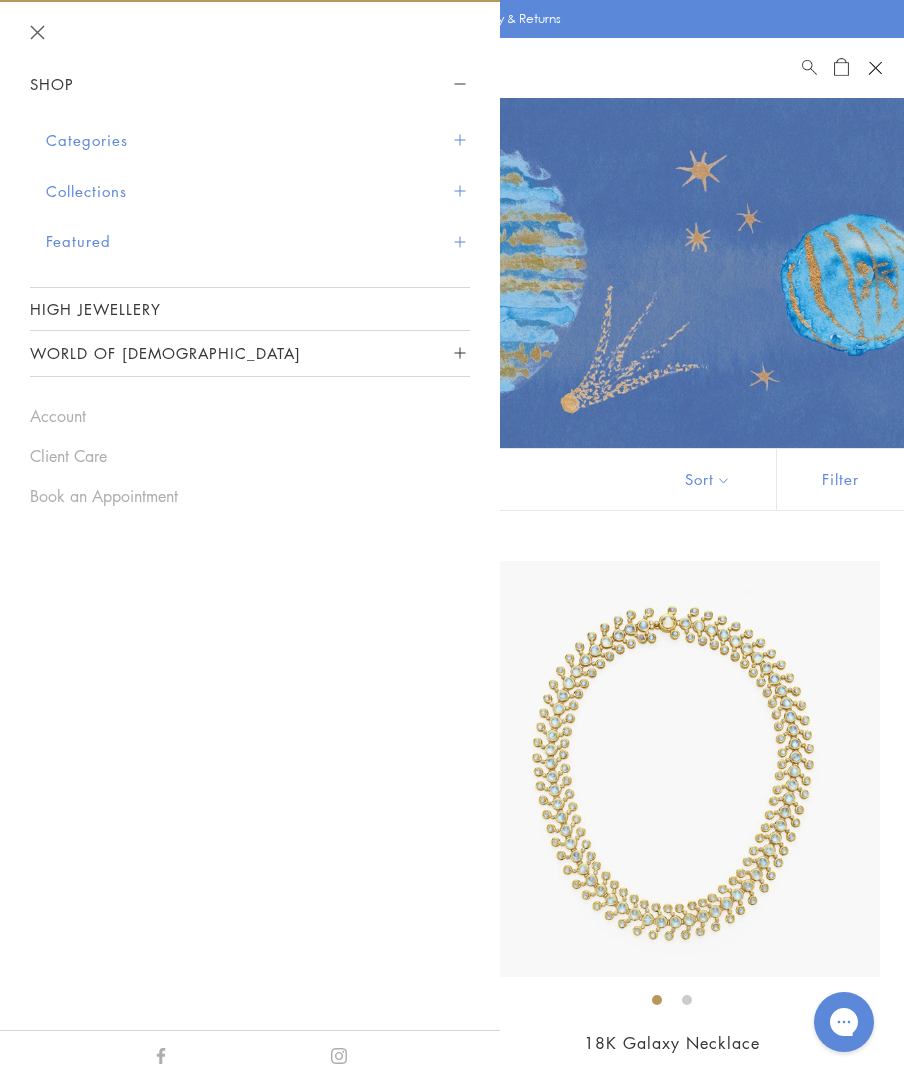 click on "Collections" at bounding box center [258, 191] 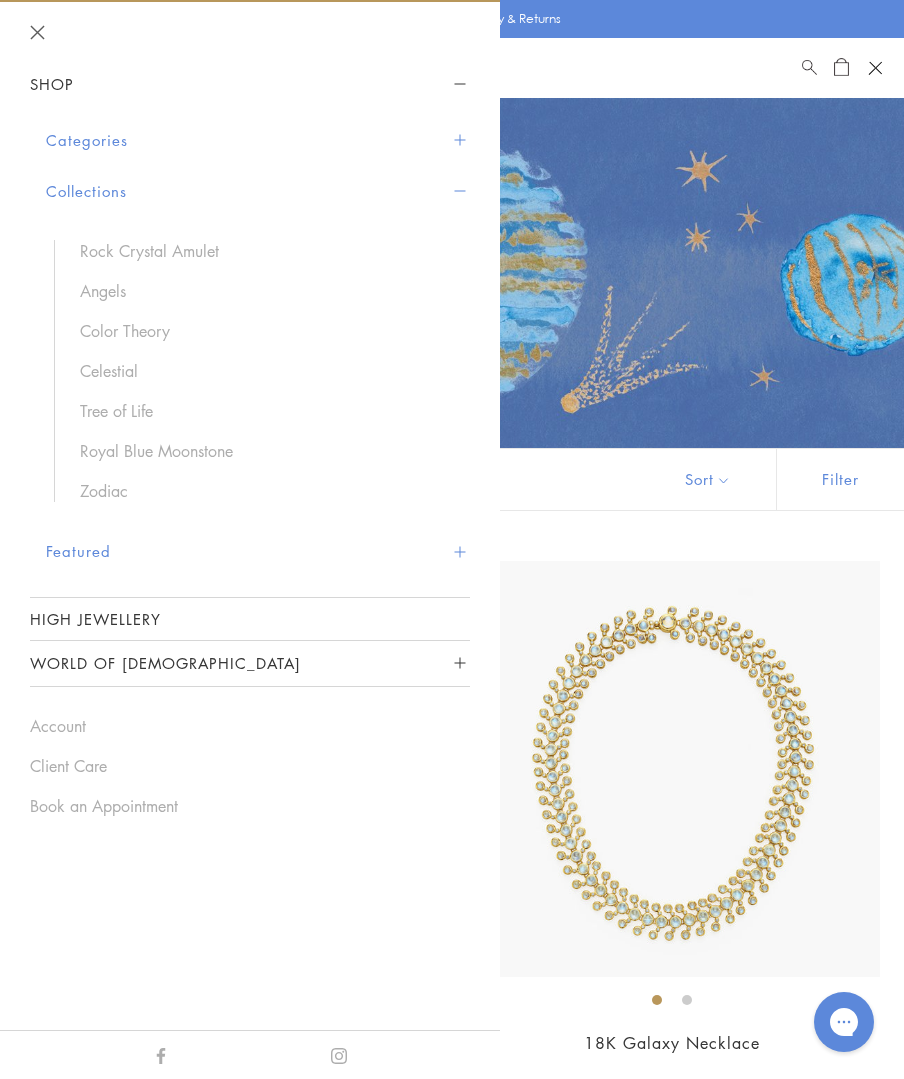click on "Rock Crystal Amulet" at bounding box center [265, 251] 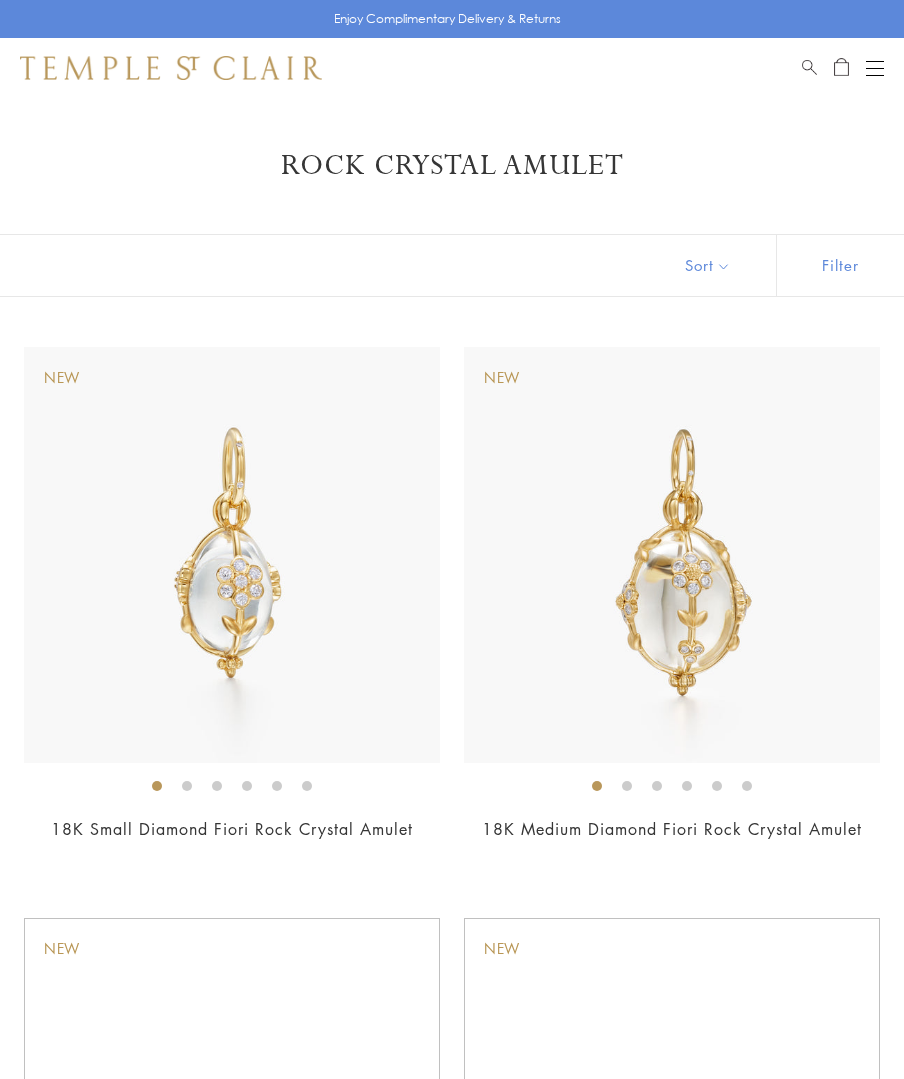scroll, scrollTop: 0, scrollLeft: 0, axis: both 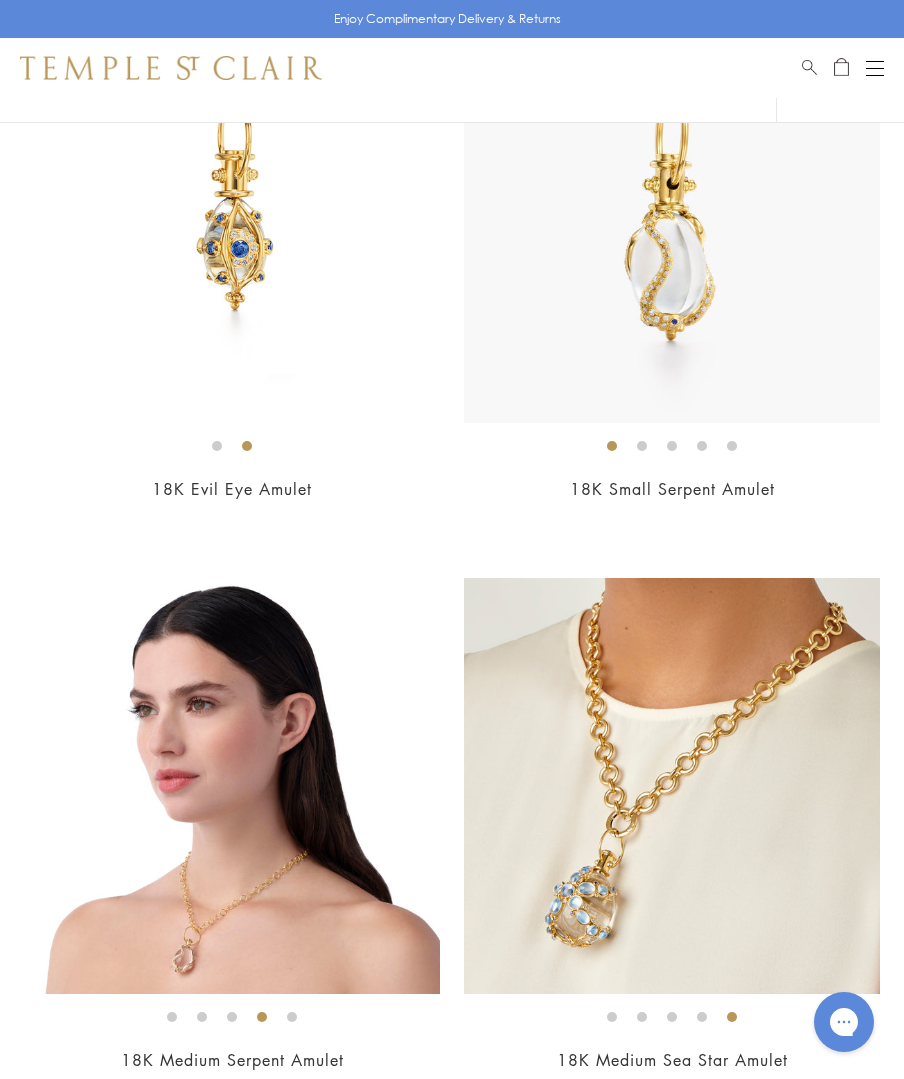 click at bounding box center [232, 215] 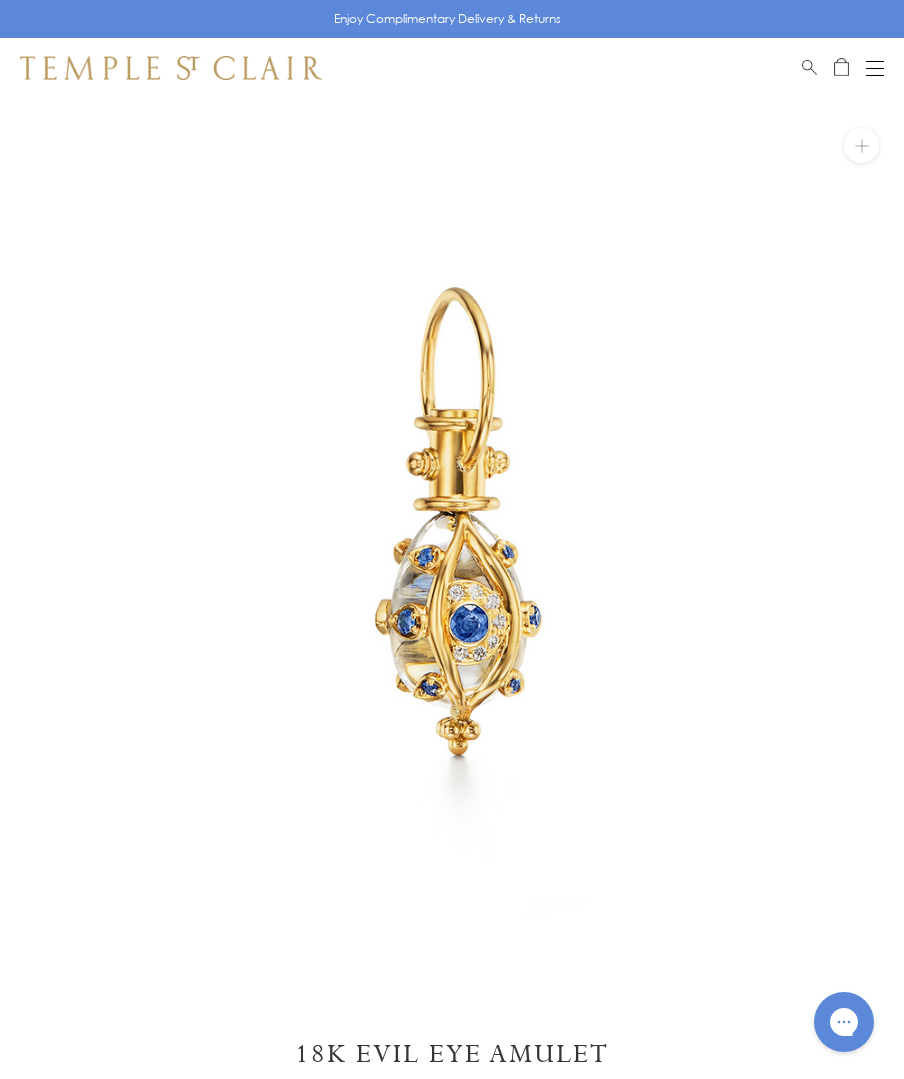 scroll, scrollTop: 0, scrollLeft: 0, axis: both 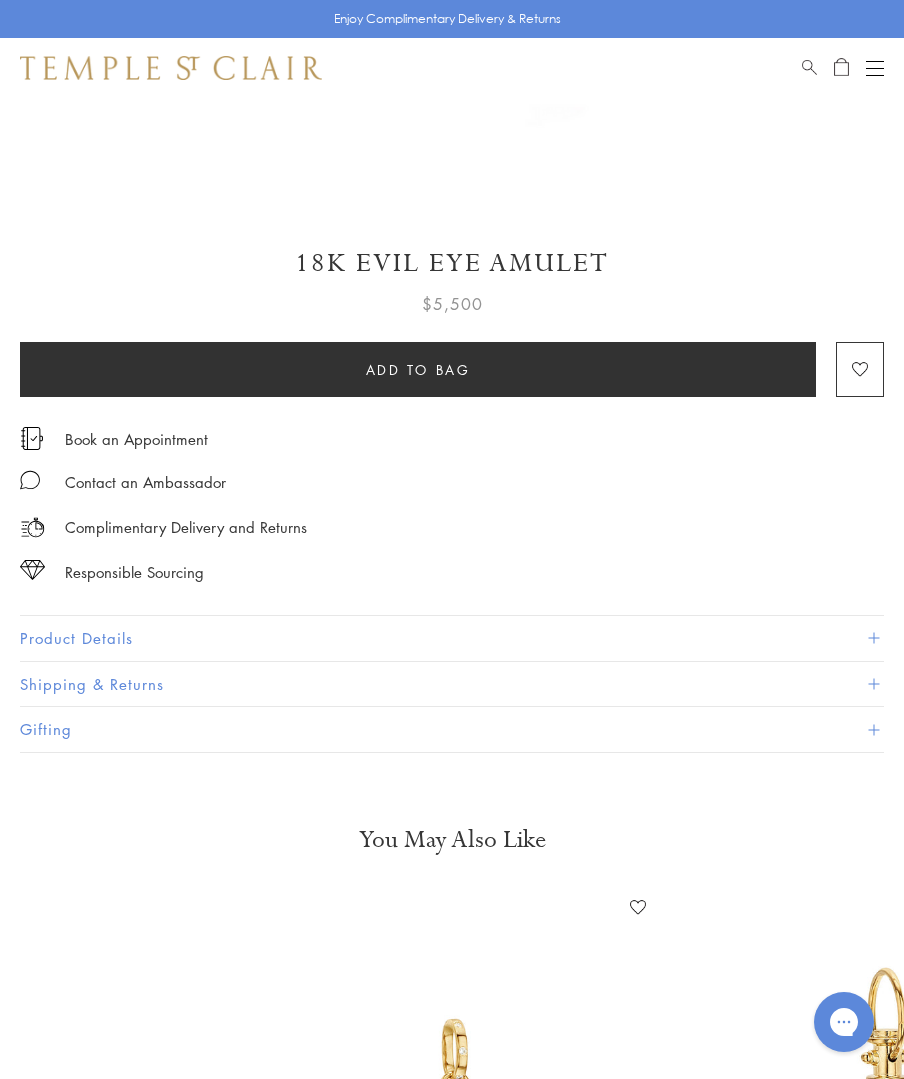 click on "Product Details" at bounding box center [452, 638] 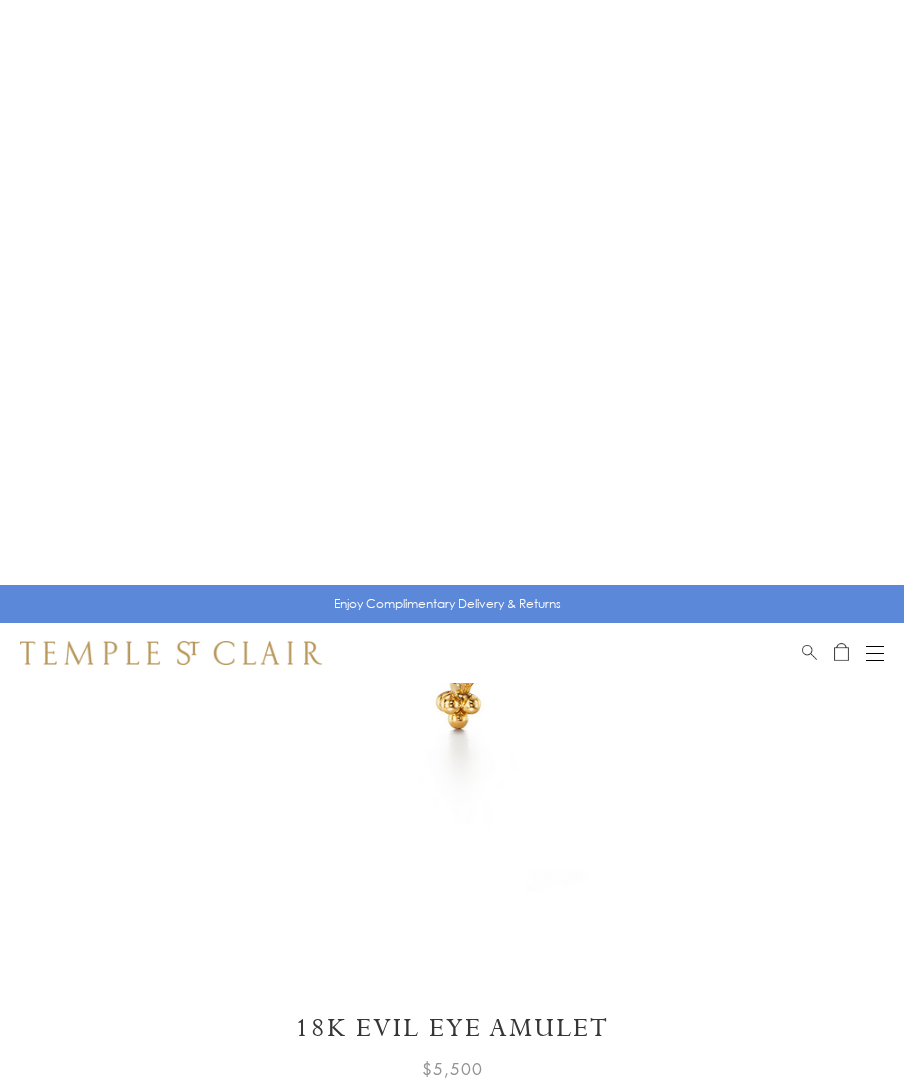 scroll, scrollTop: 0, scrollLeft: 0, axis: both 